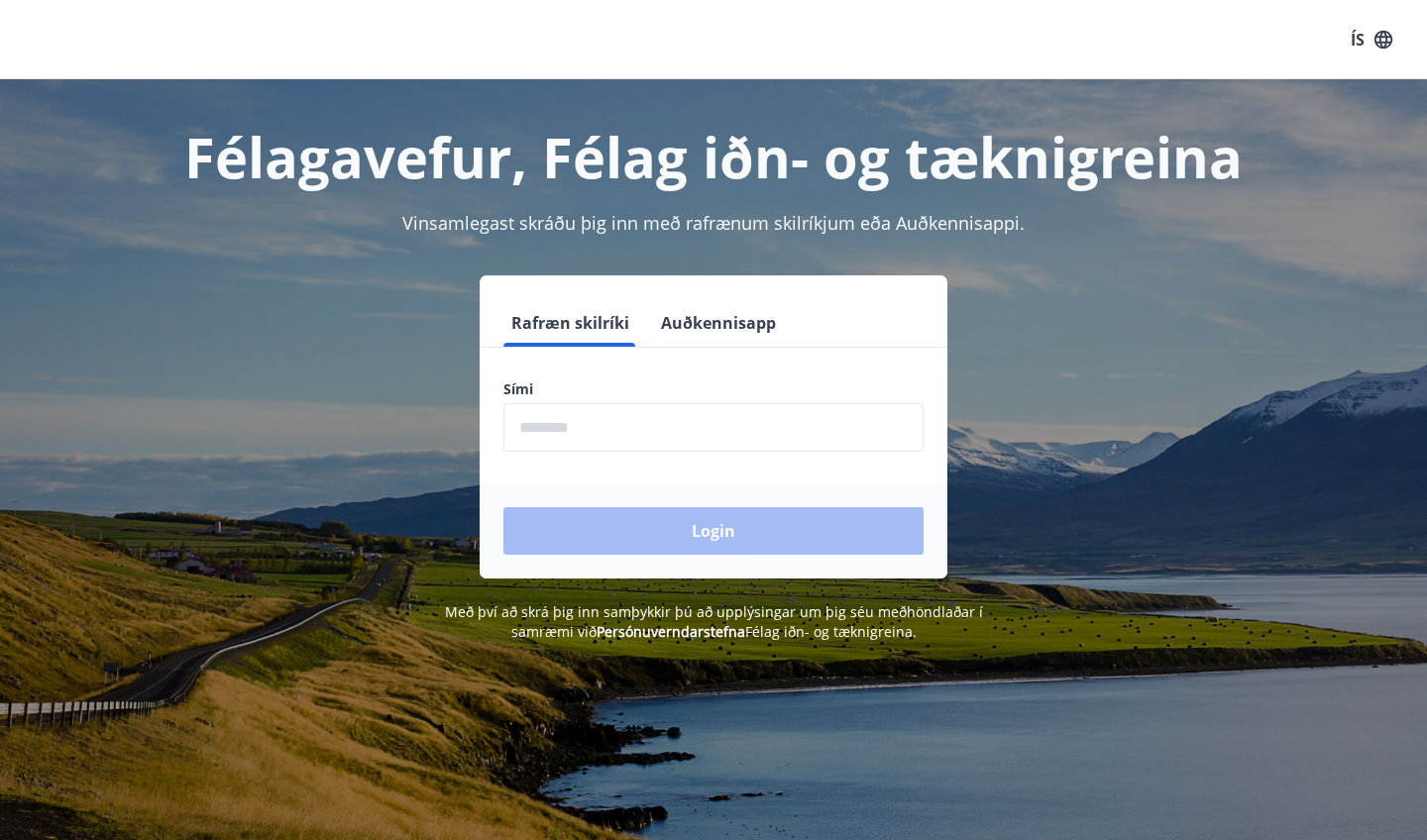 scroll, scrollTop: 0, scrollLeft: 0, axis: both 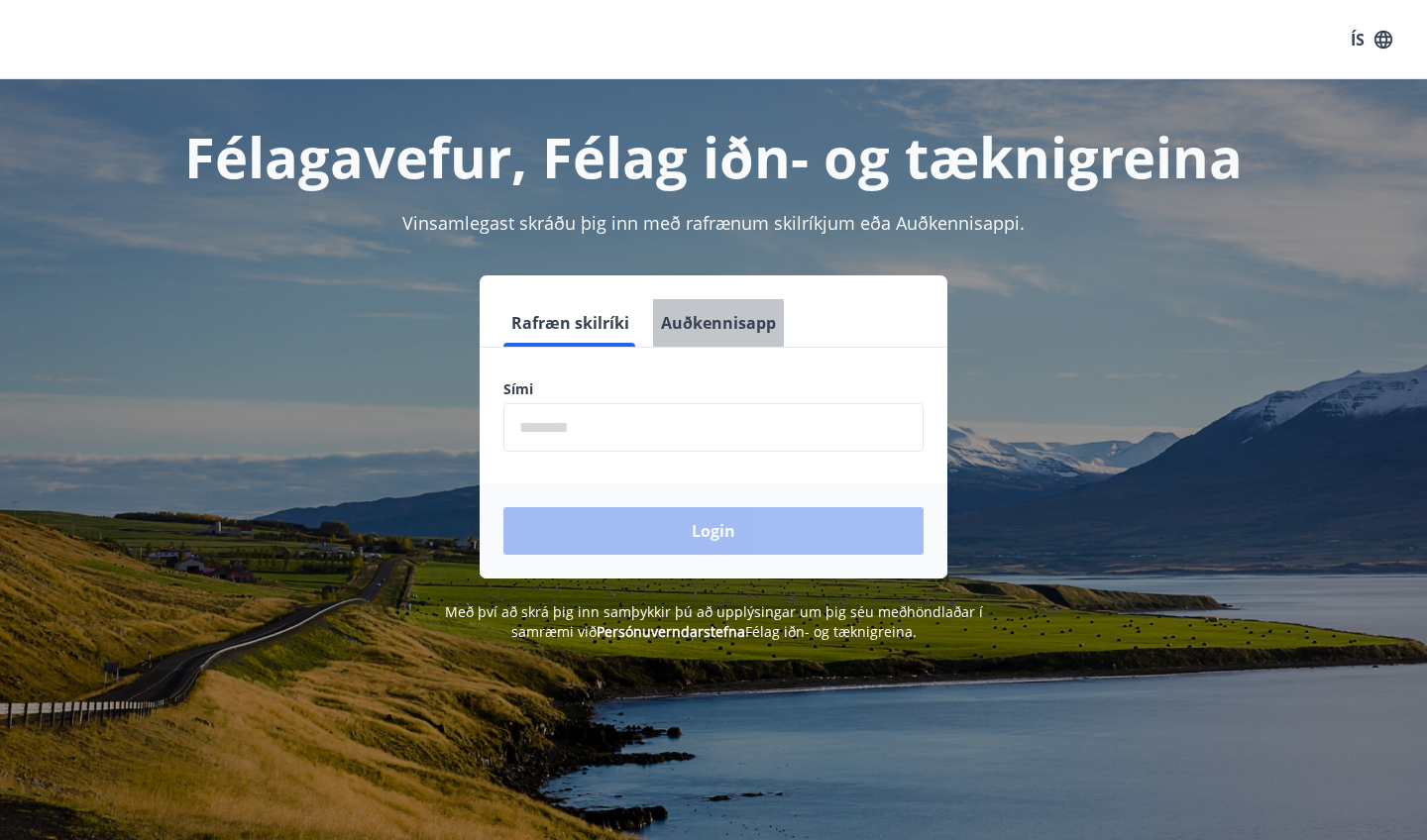click on "Auðkennisapp" at bounding box center [718, 323] 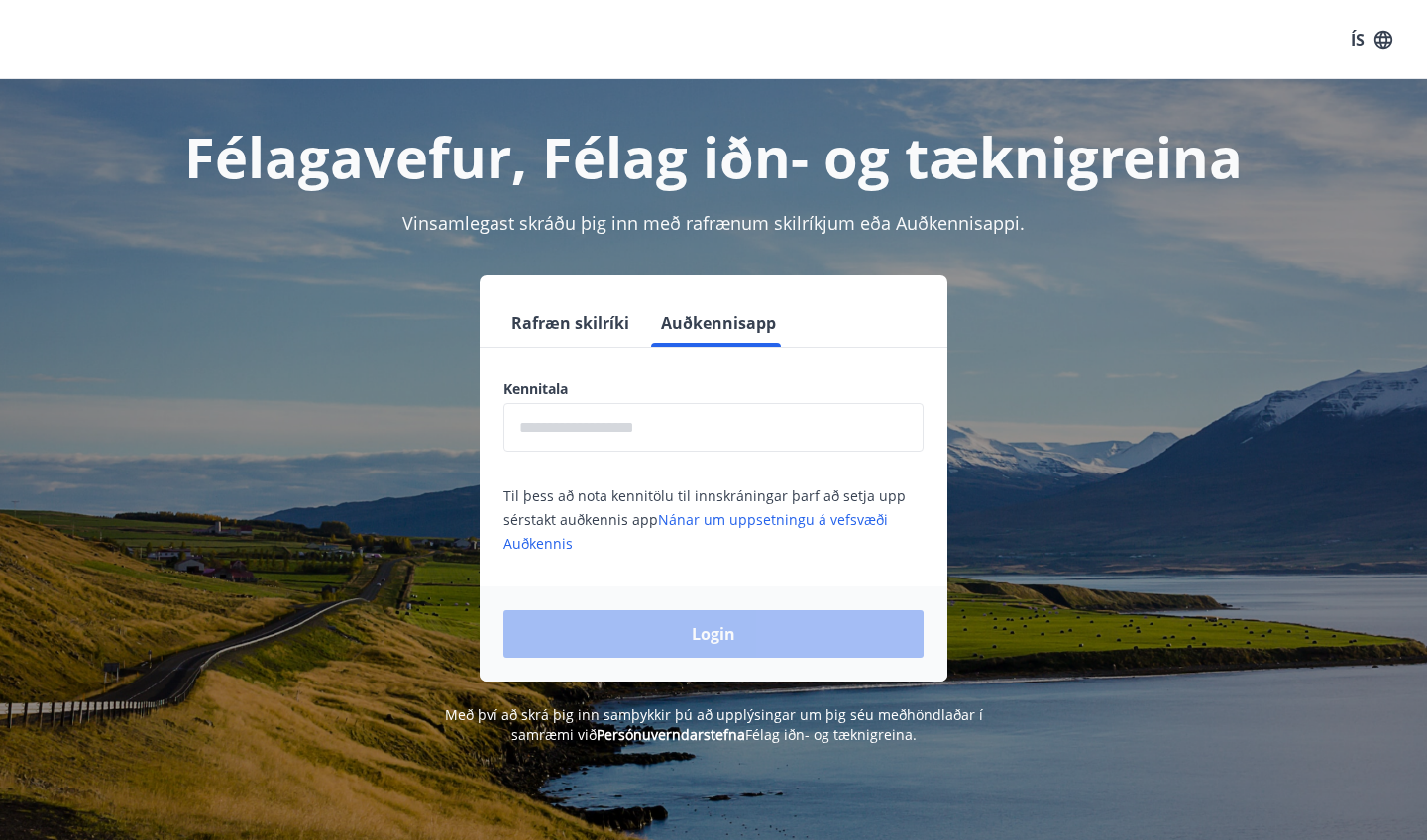 click at bounding box center (714, 427) 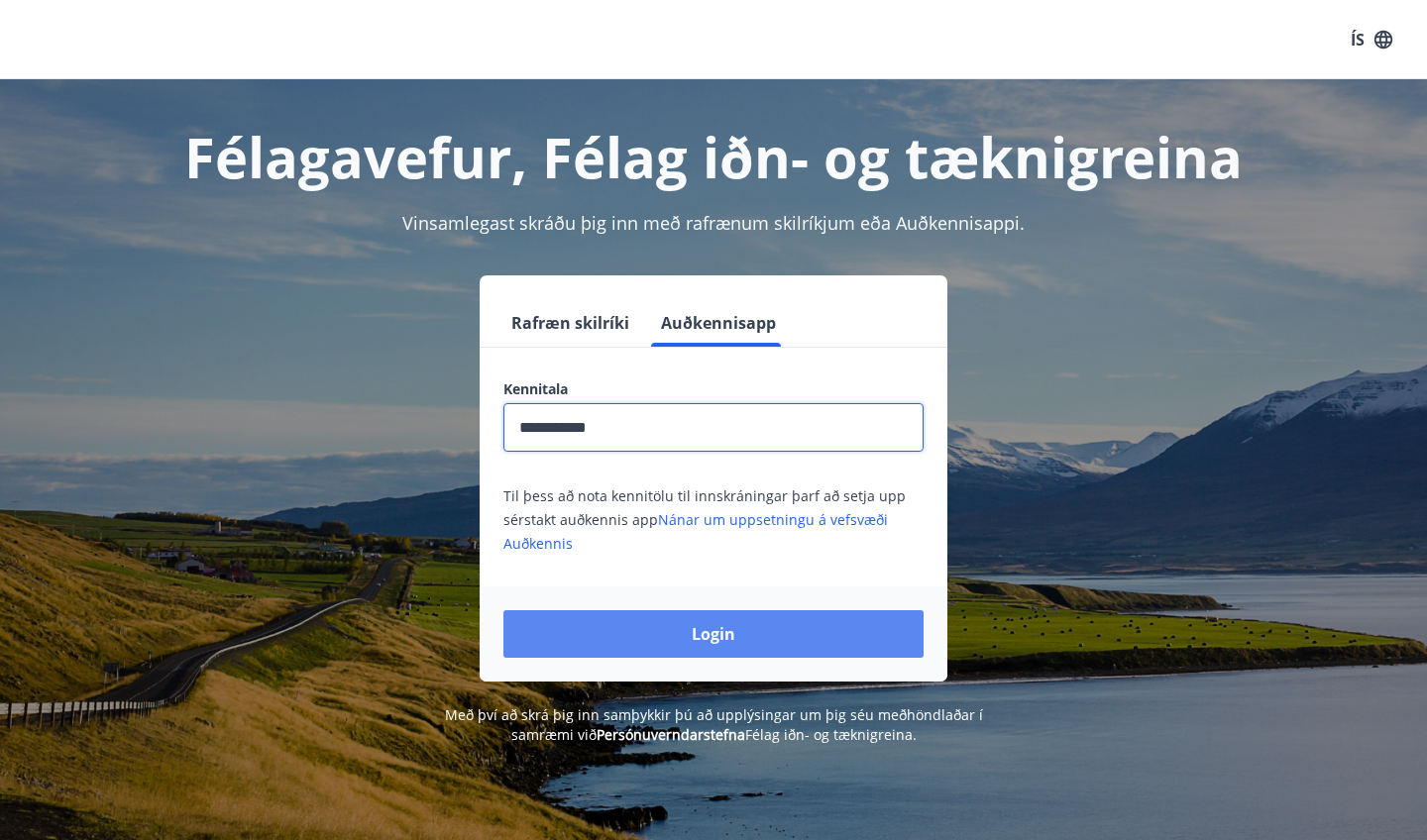 type on "**********" 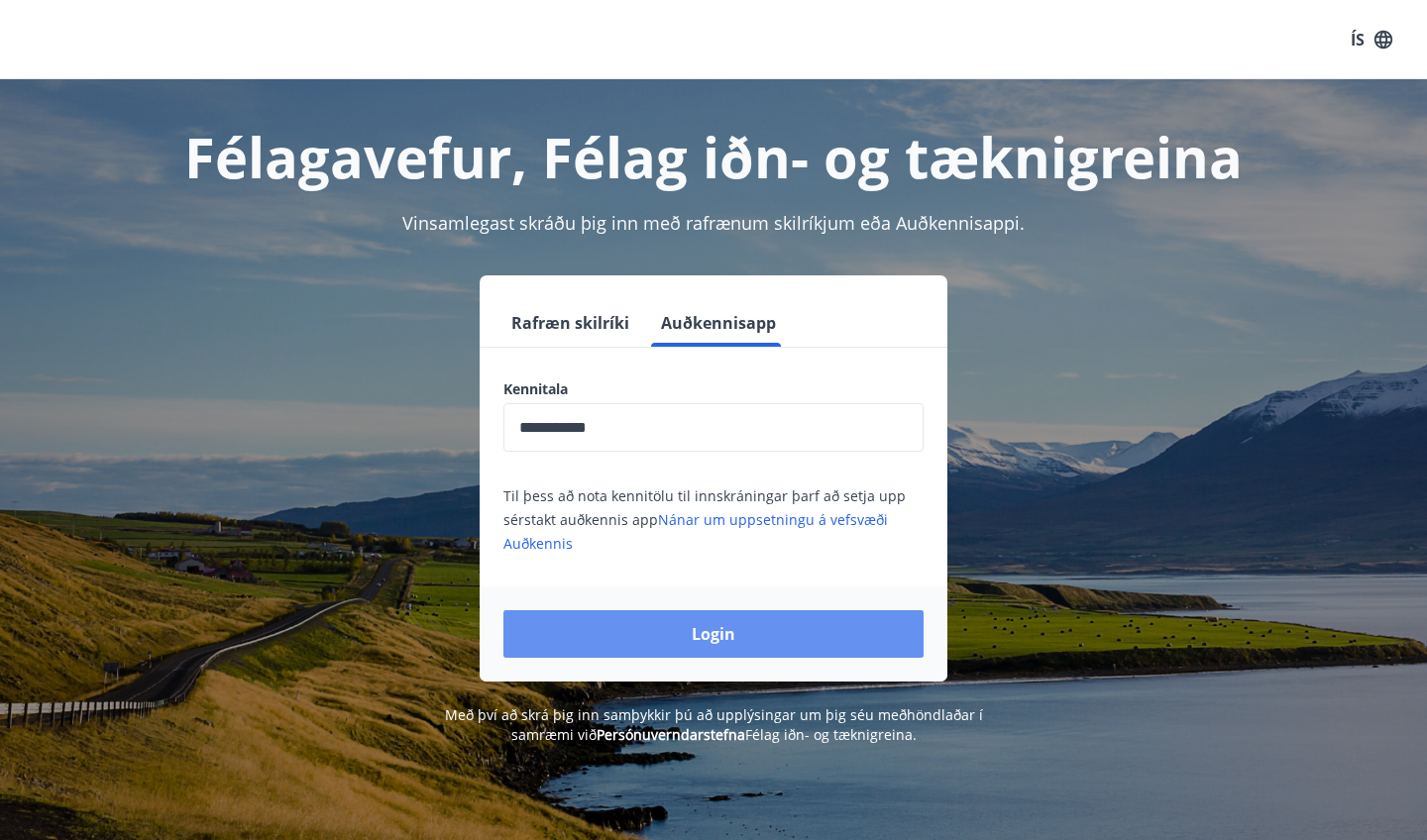 drag, startPoint x: 626, startPoint y: 639, endPoint x: 630, endPoint y: 653, distance: 14.56022 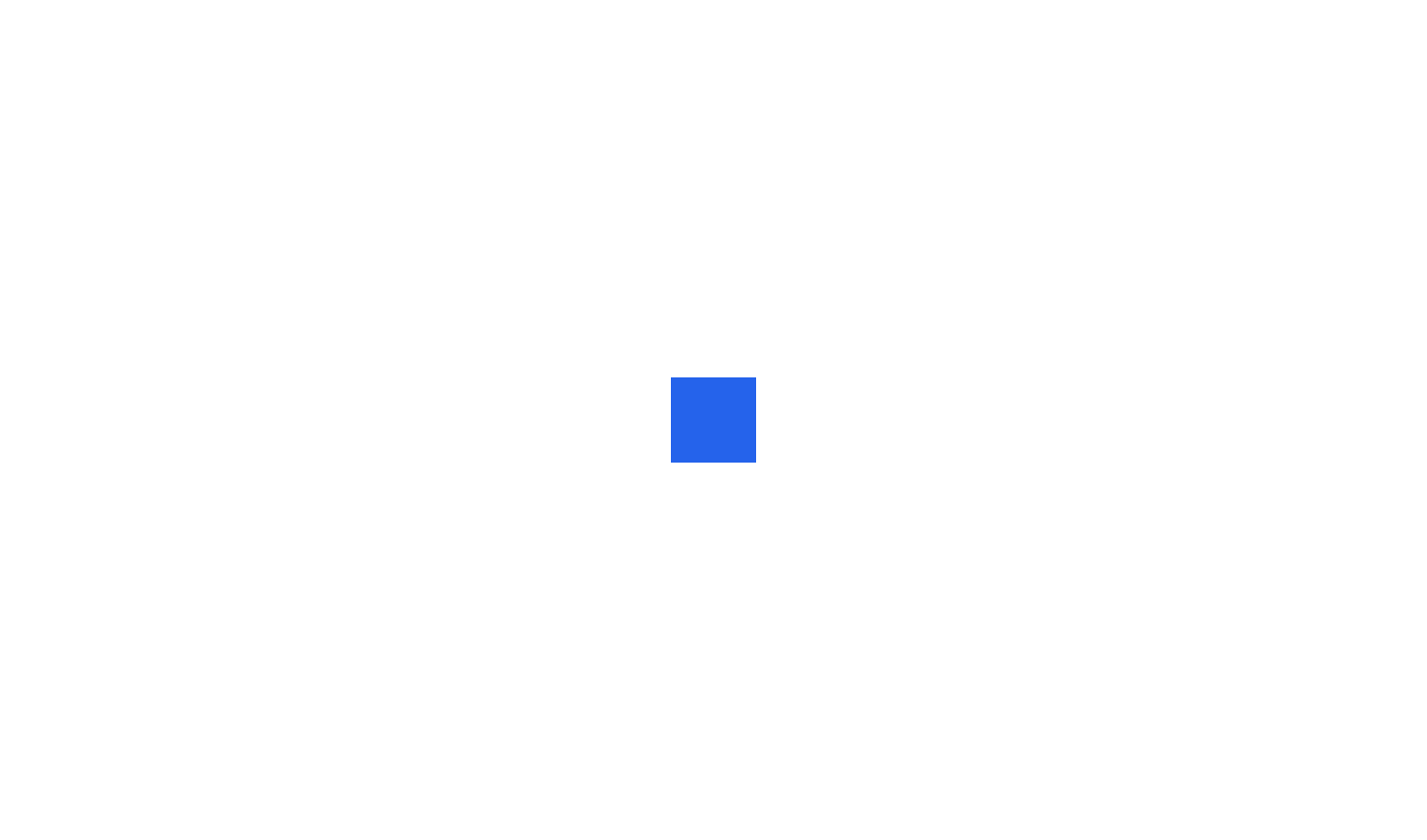 scroll, scrollTop: 0, scrollLeft: 0, axis: both 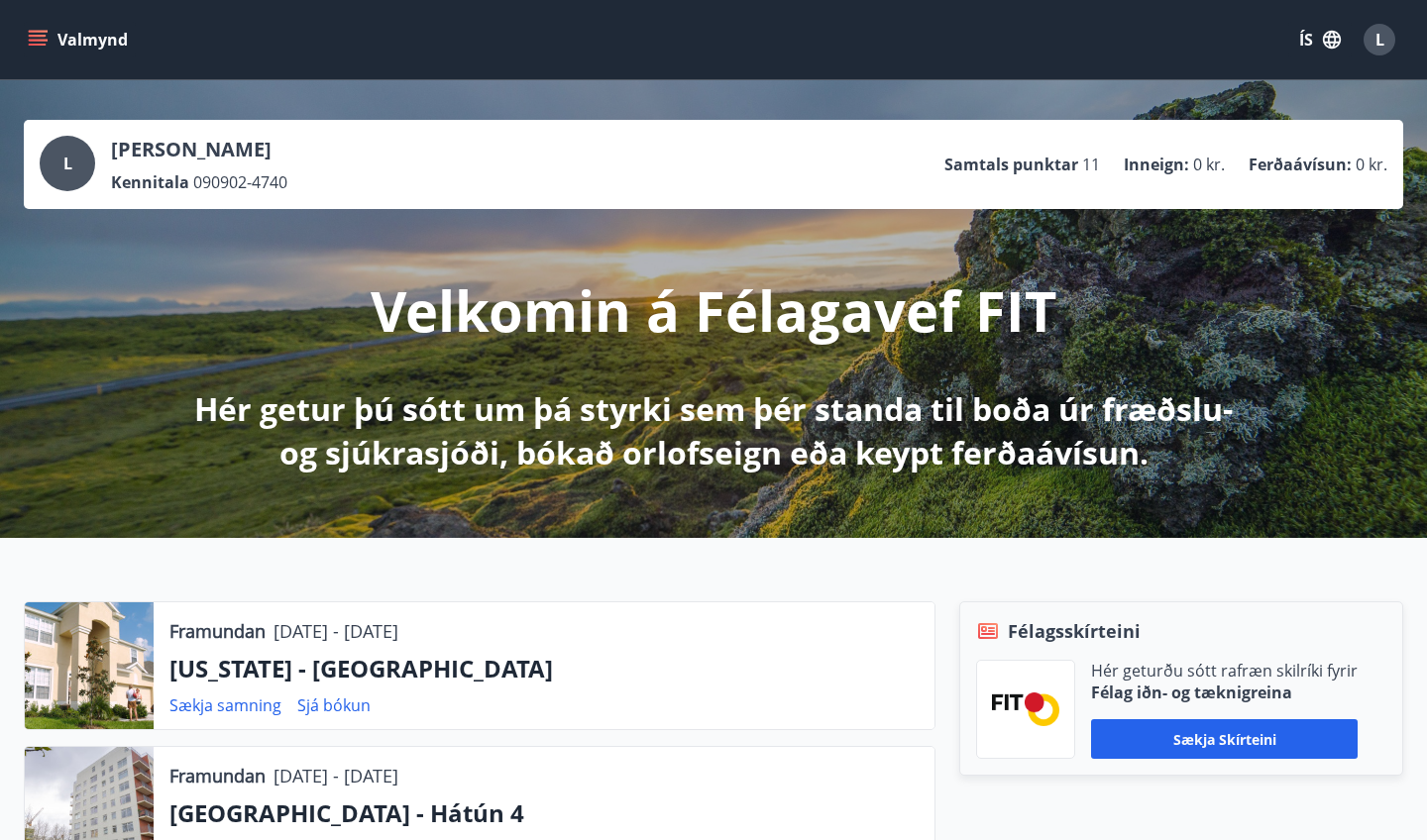 click 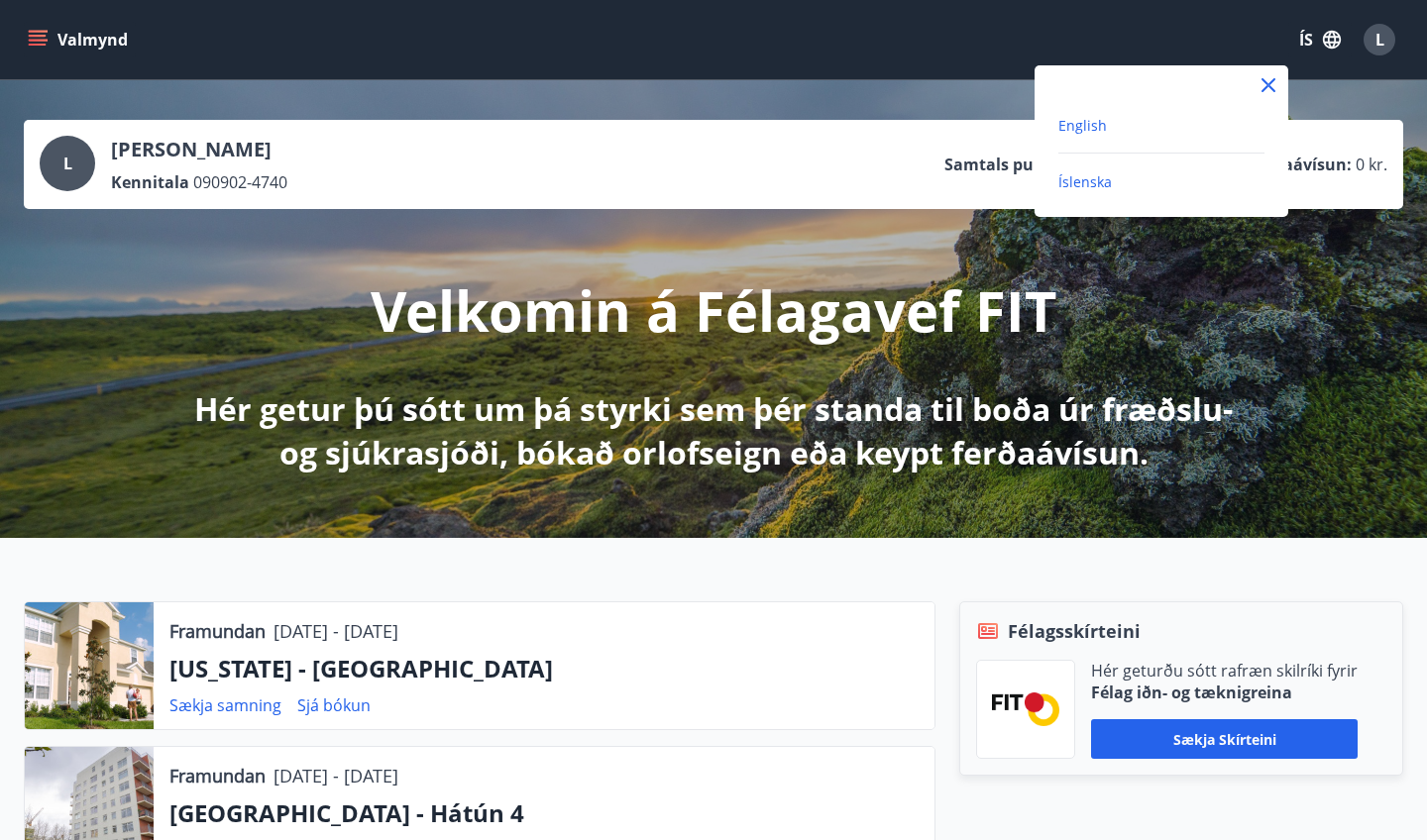 click on "English" at bounding box center (1082, 125) 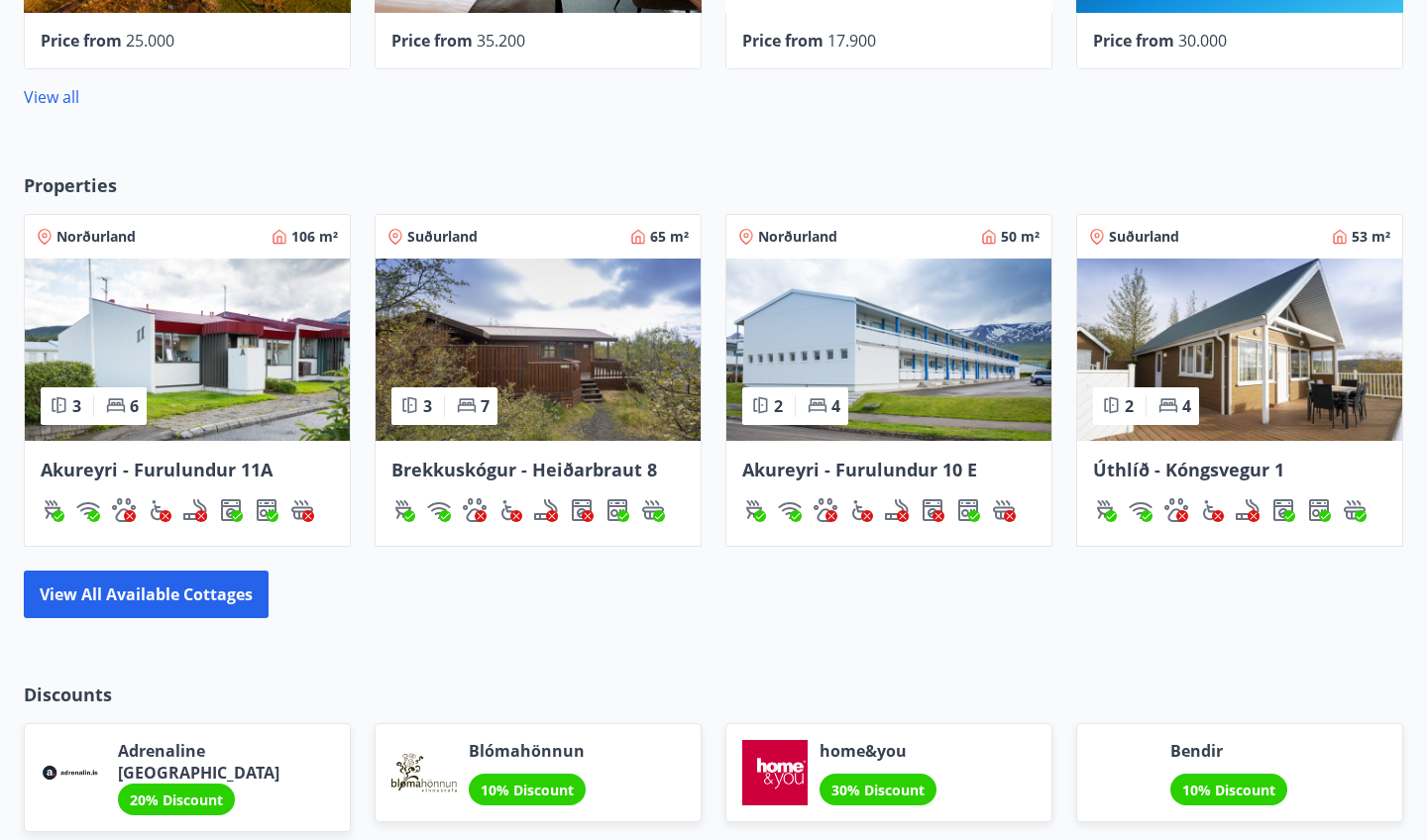 scroll, scrollTop: 1501, scrollLeft: 0, axis: vertical 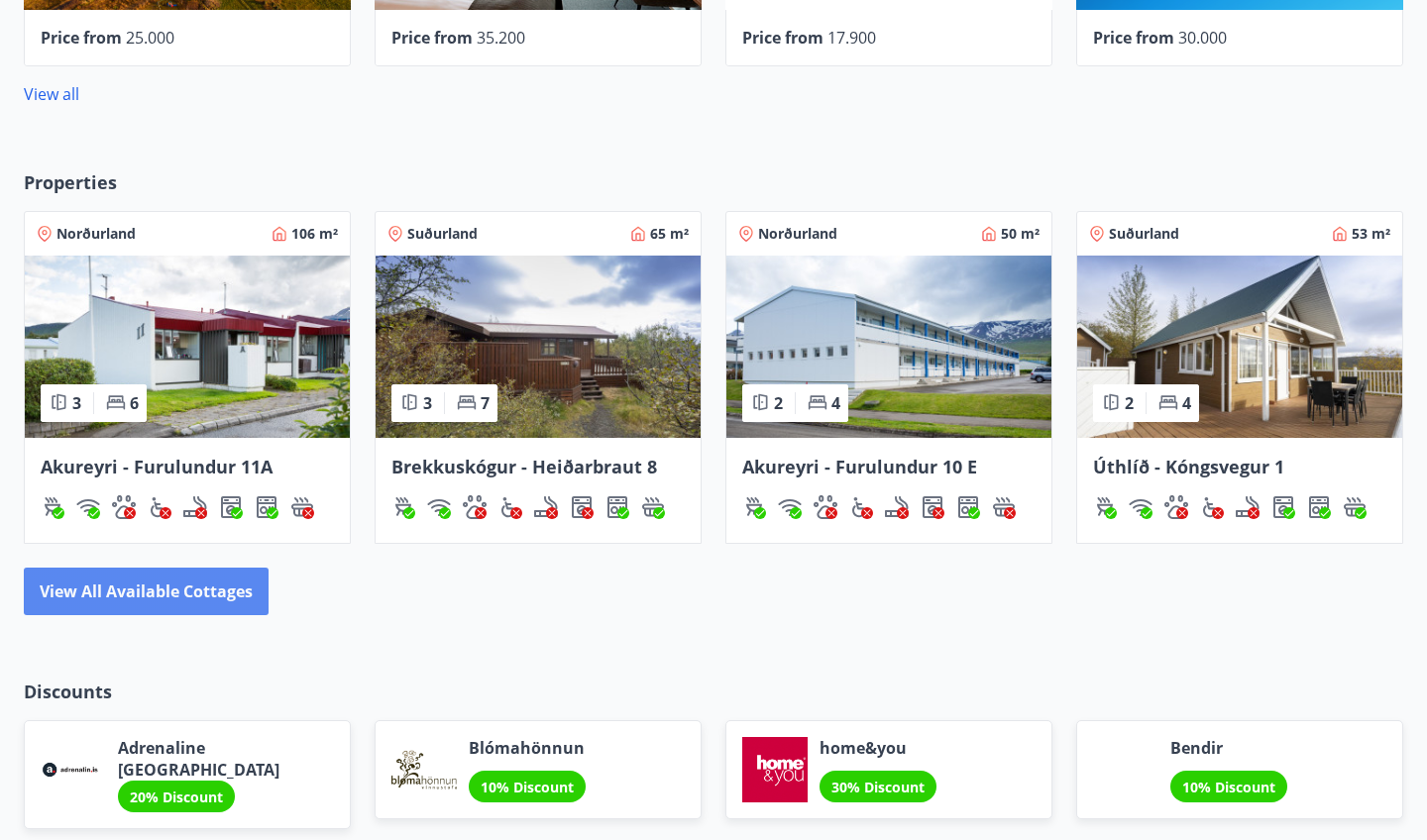 click on "View all available cottages" at bounding box center (146, 591) 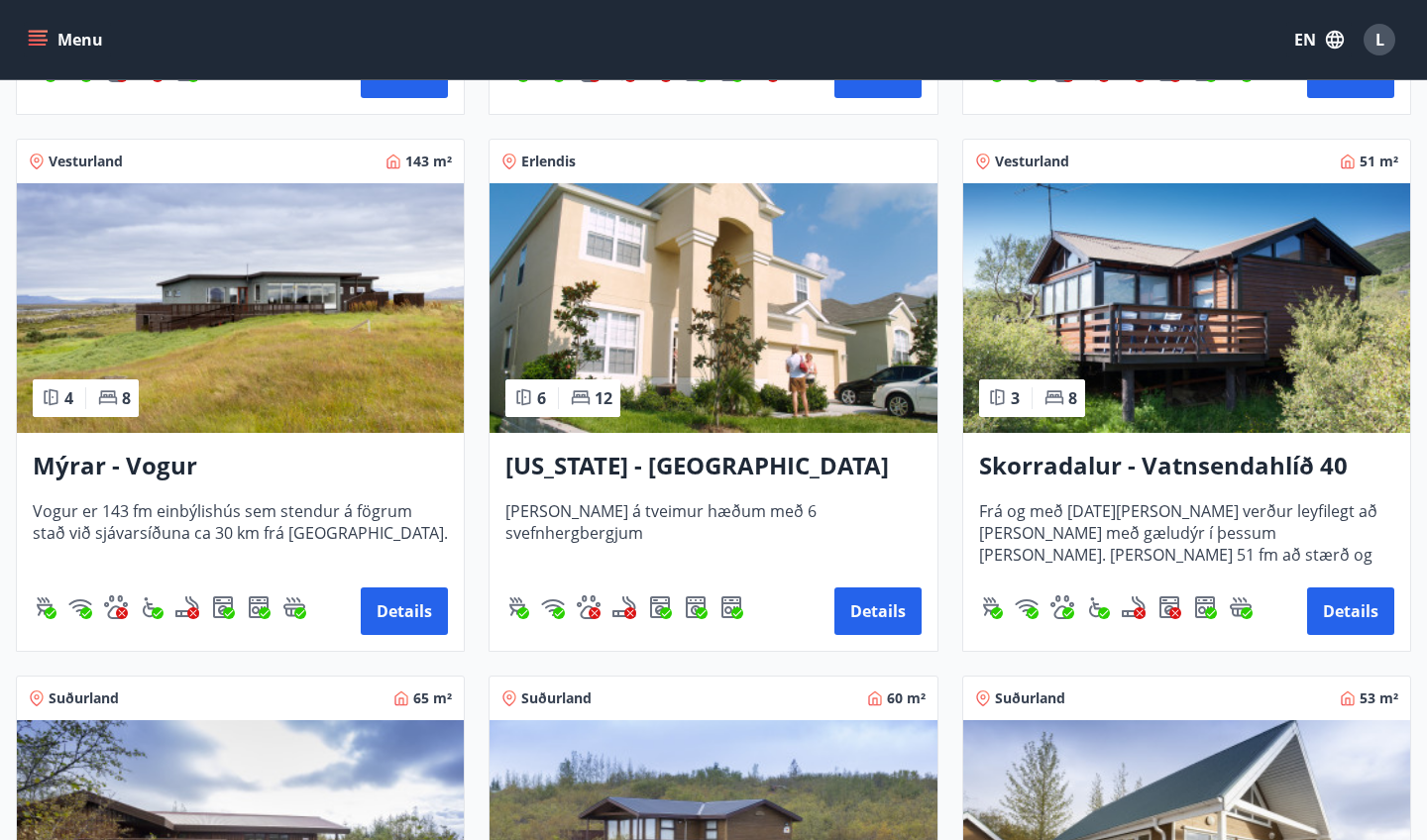 scroll, scrollTop: 2467, scrollLeft: 0, axis: vertical 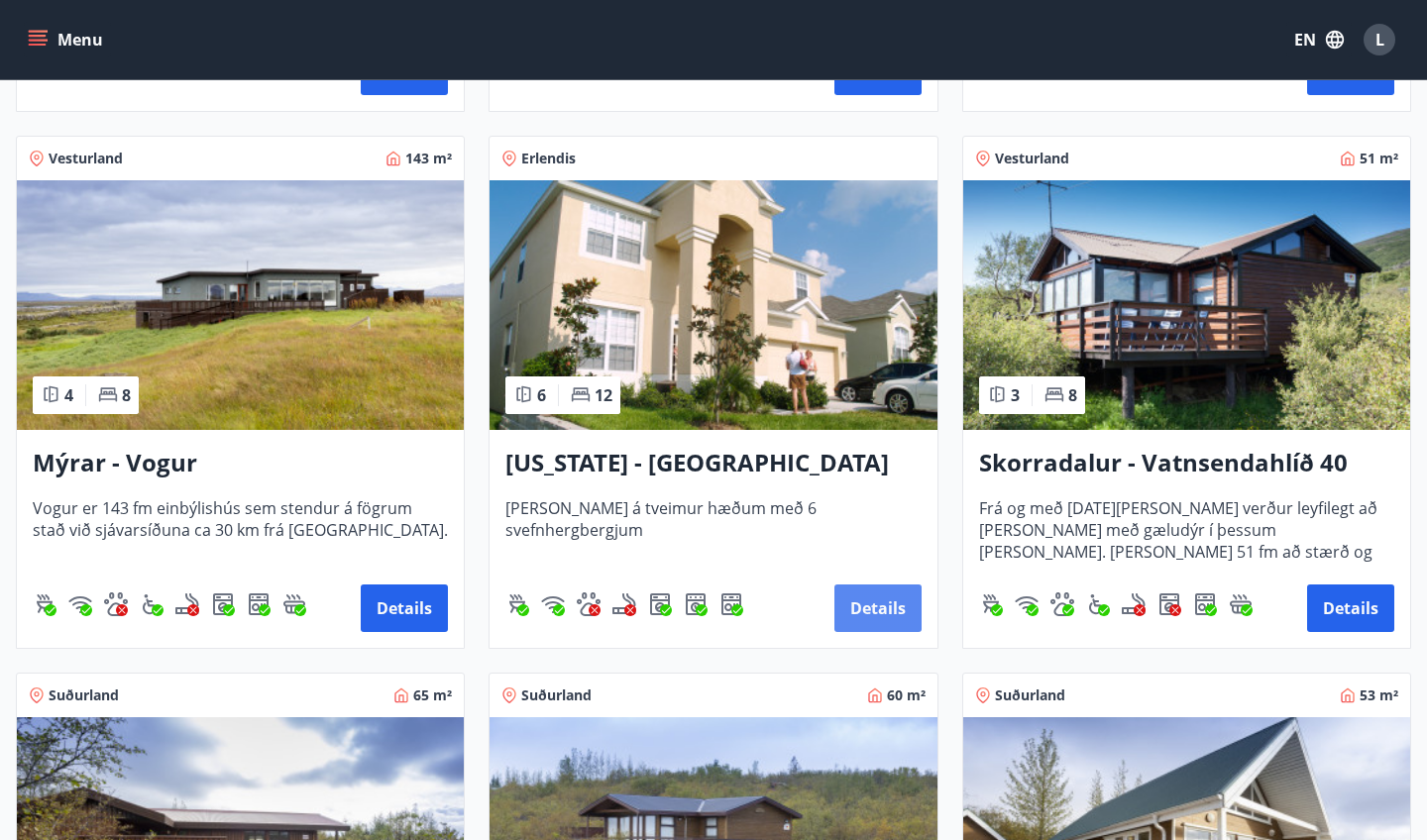 click on "Details" at bounding box center [878, 608] 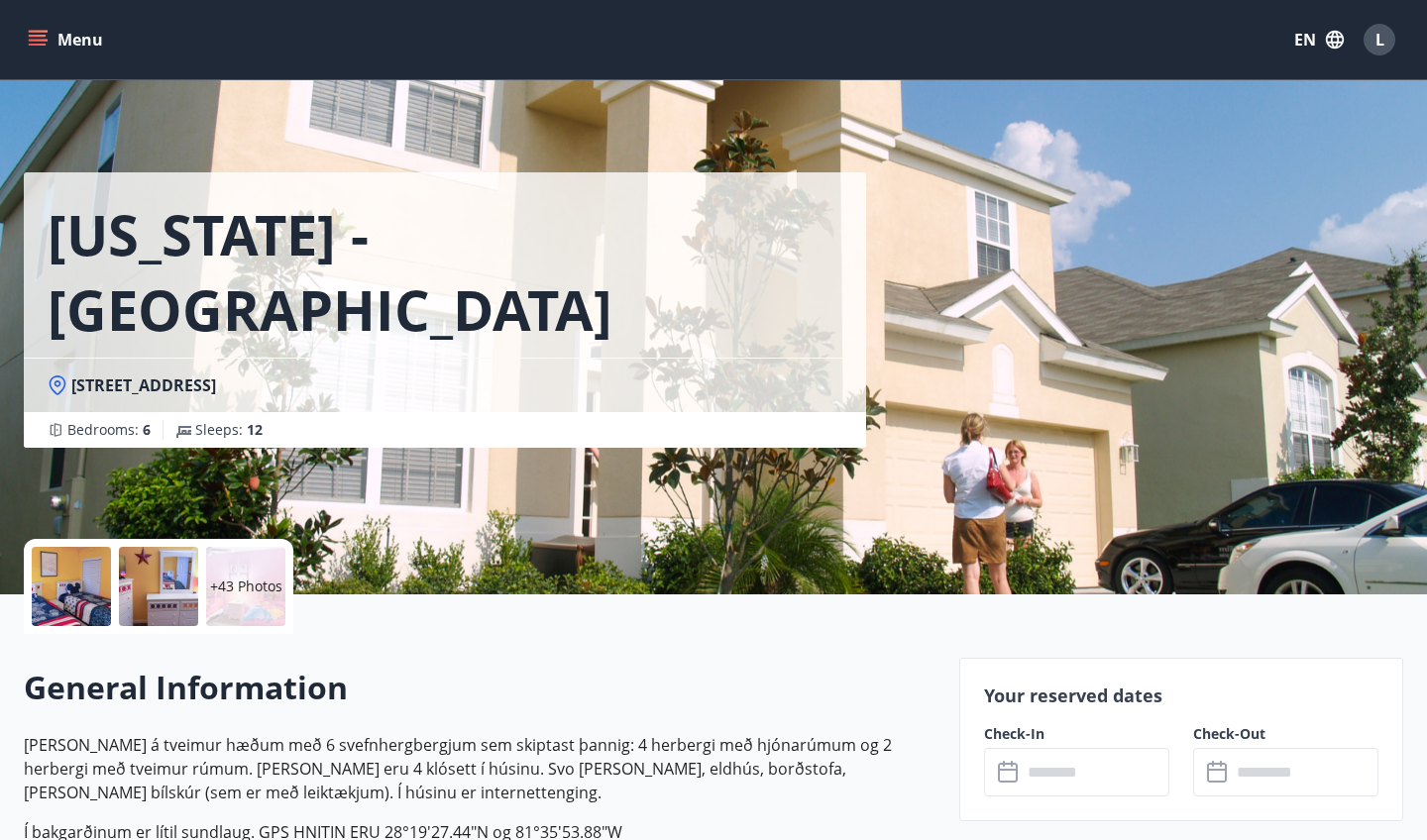 scroll, scrollTop: 0, scrollLeft: 0, axis: both 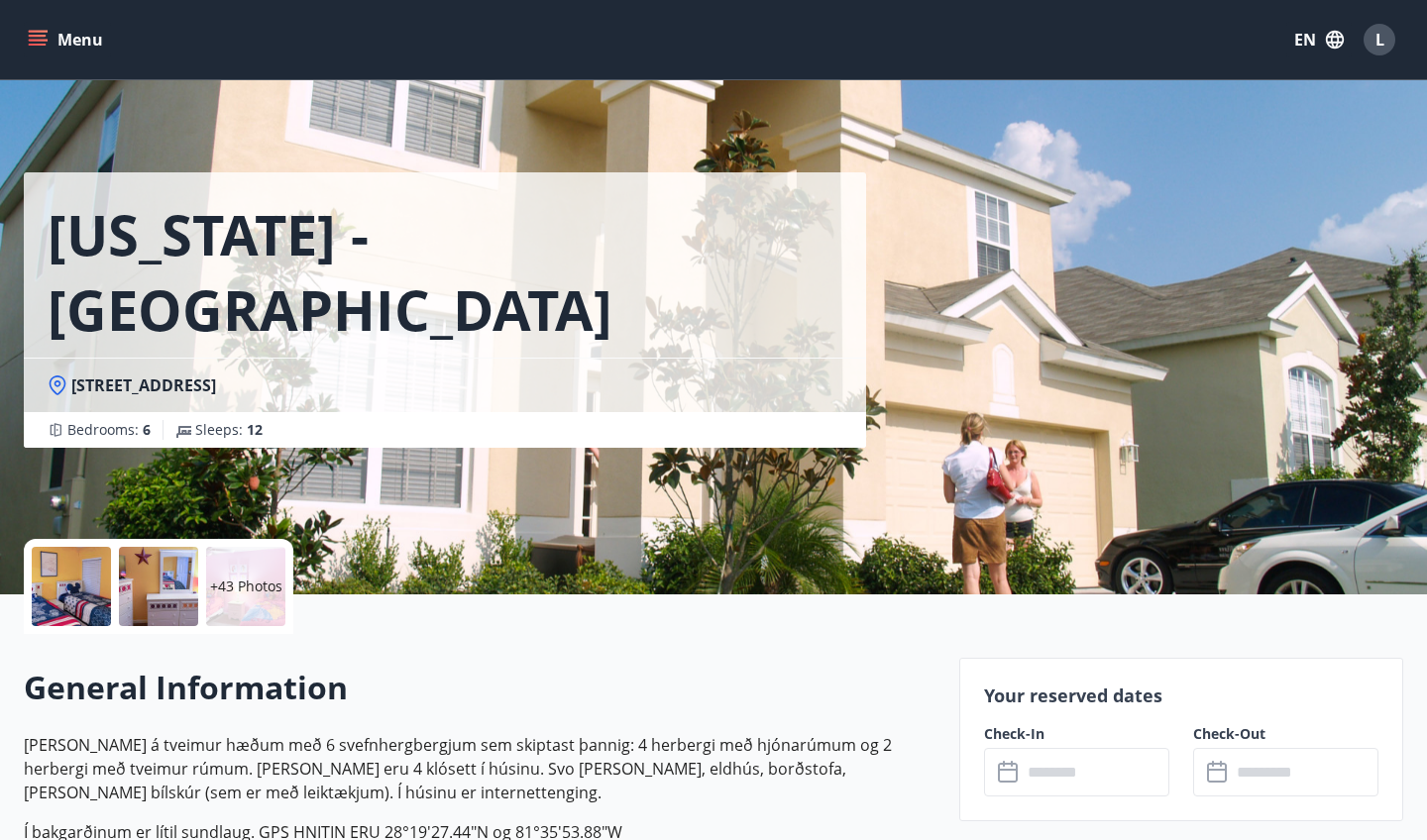 click at bounding box center [71, 586] 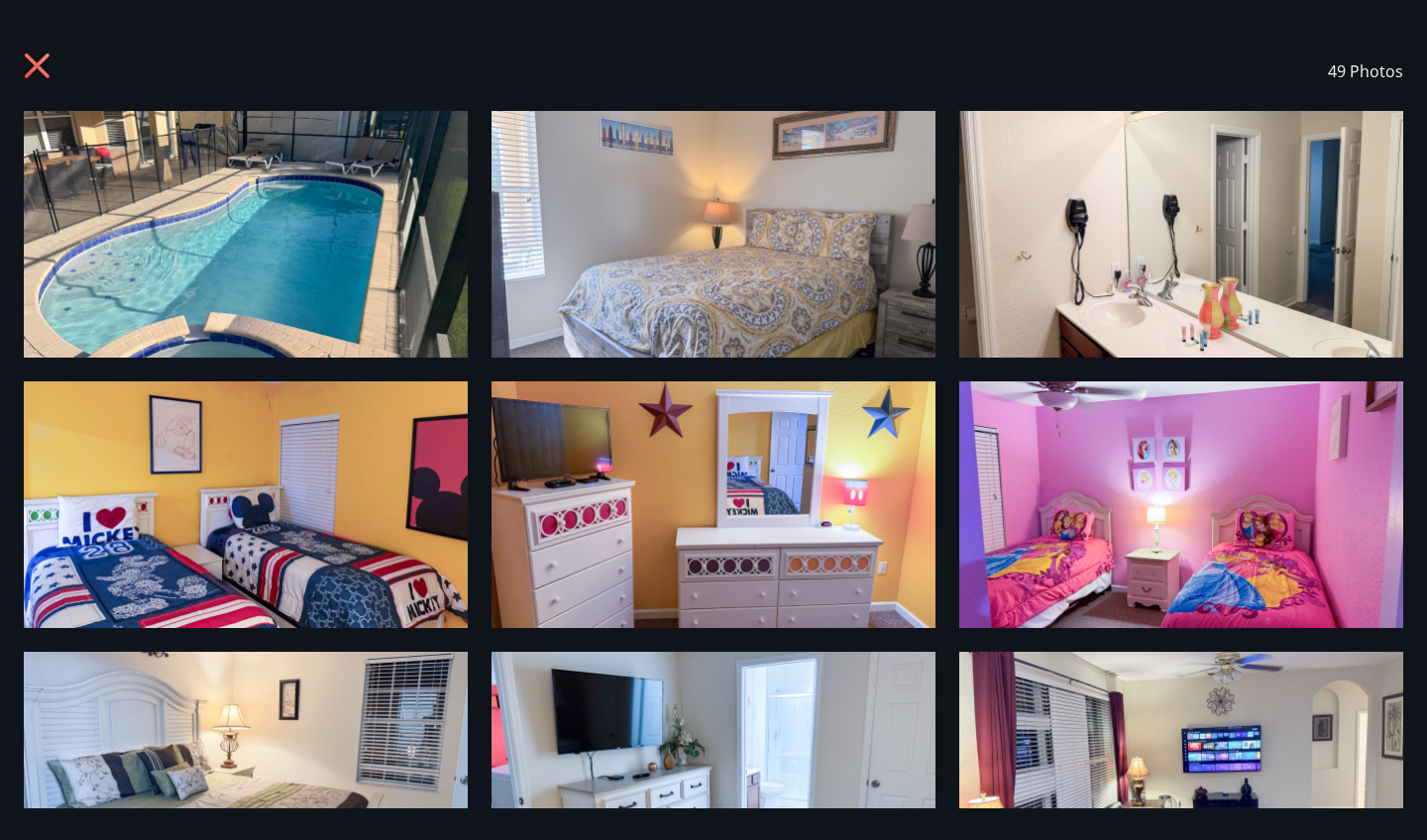 click on "49   Photos" at bounding box center [714, 71] 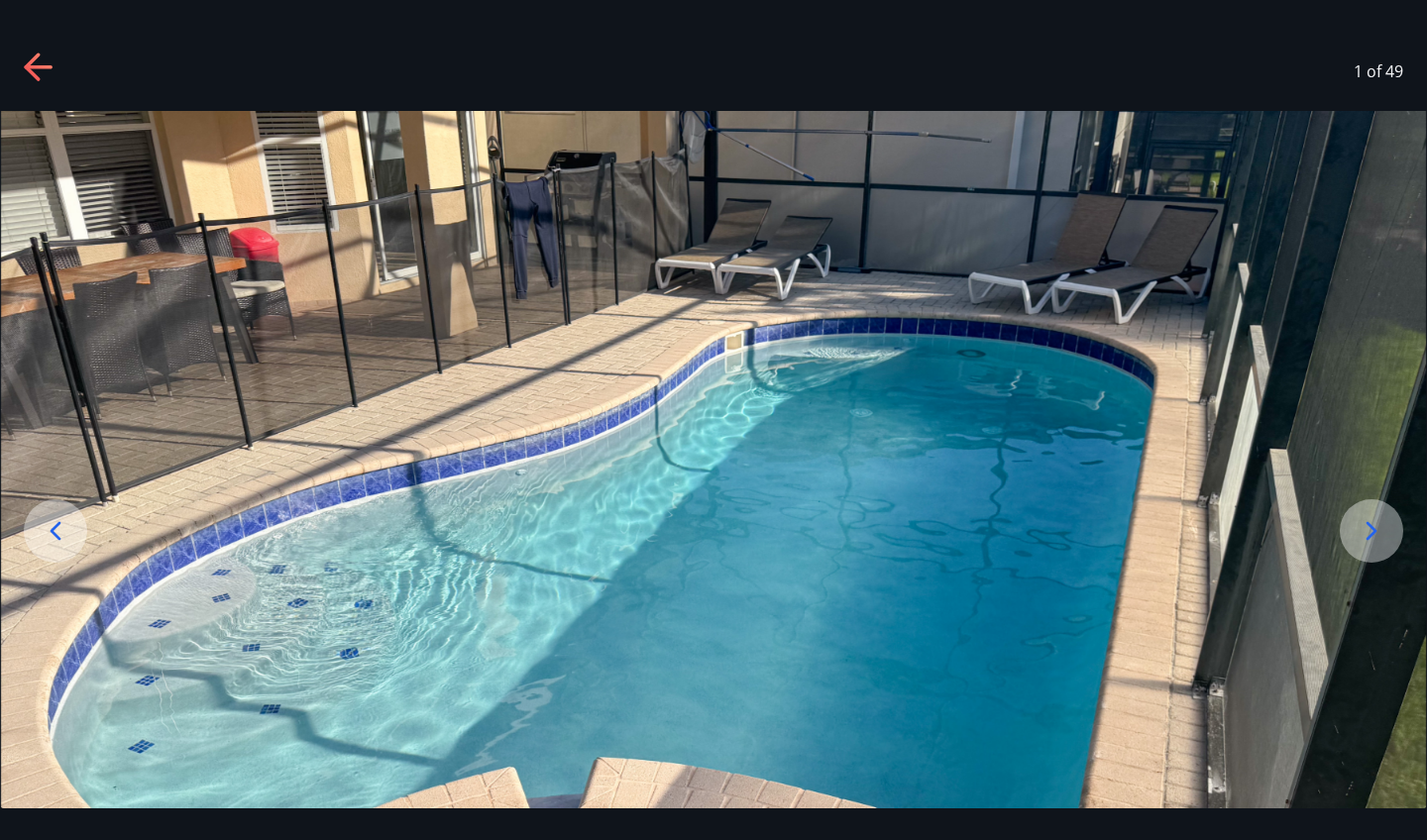 click at bounding box center [714, 506] 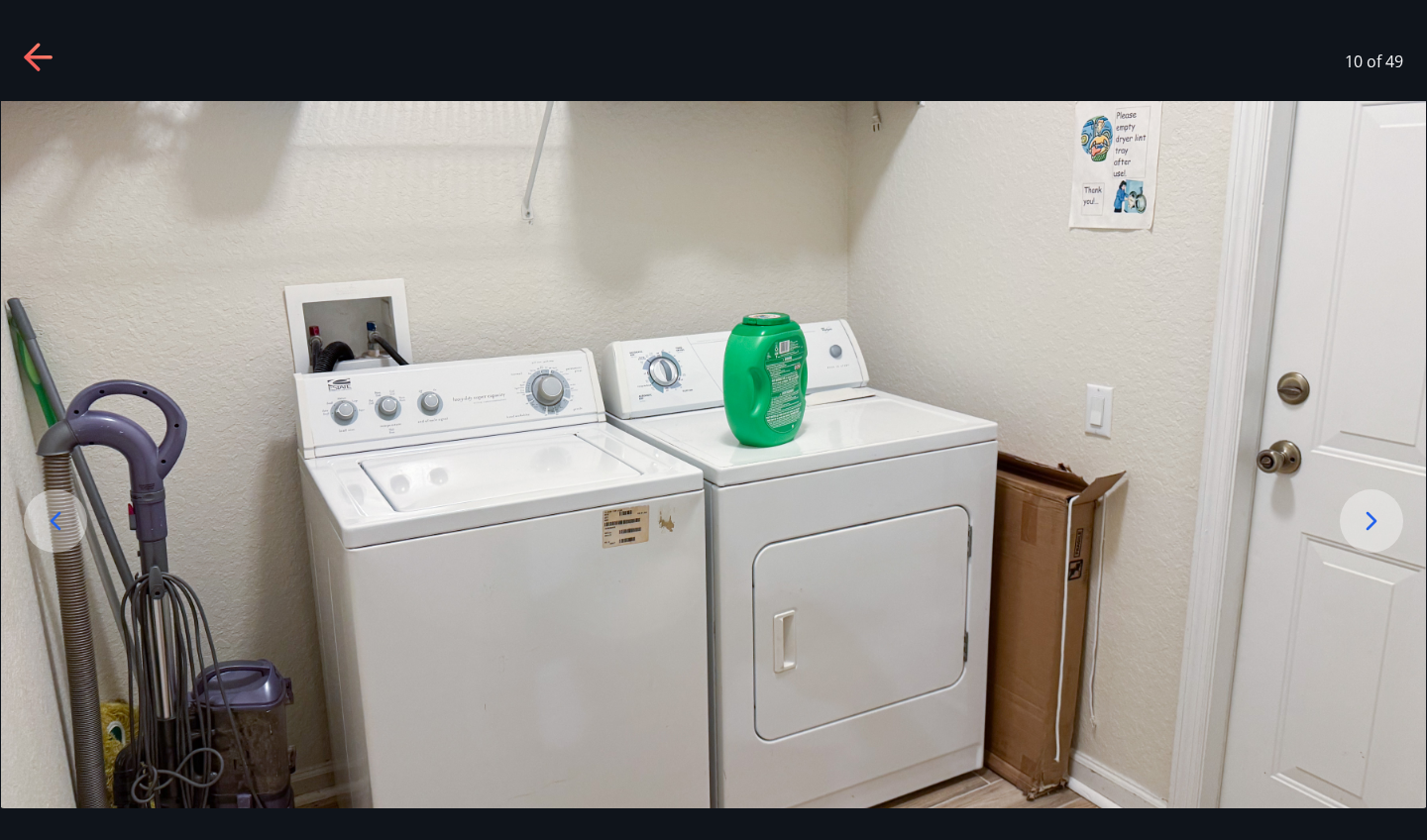 scroll, scrollTop: 0, scrollLeft: 0, axis: both 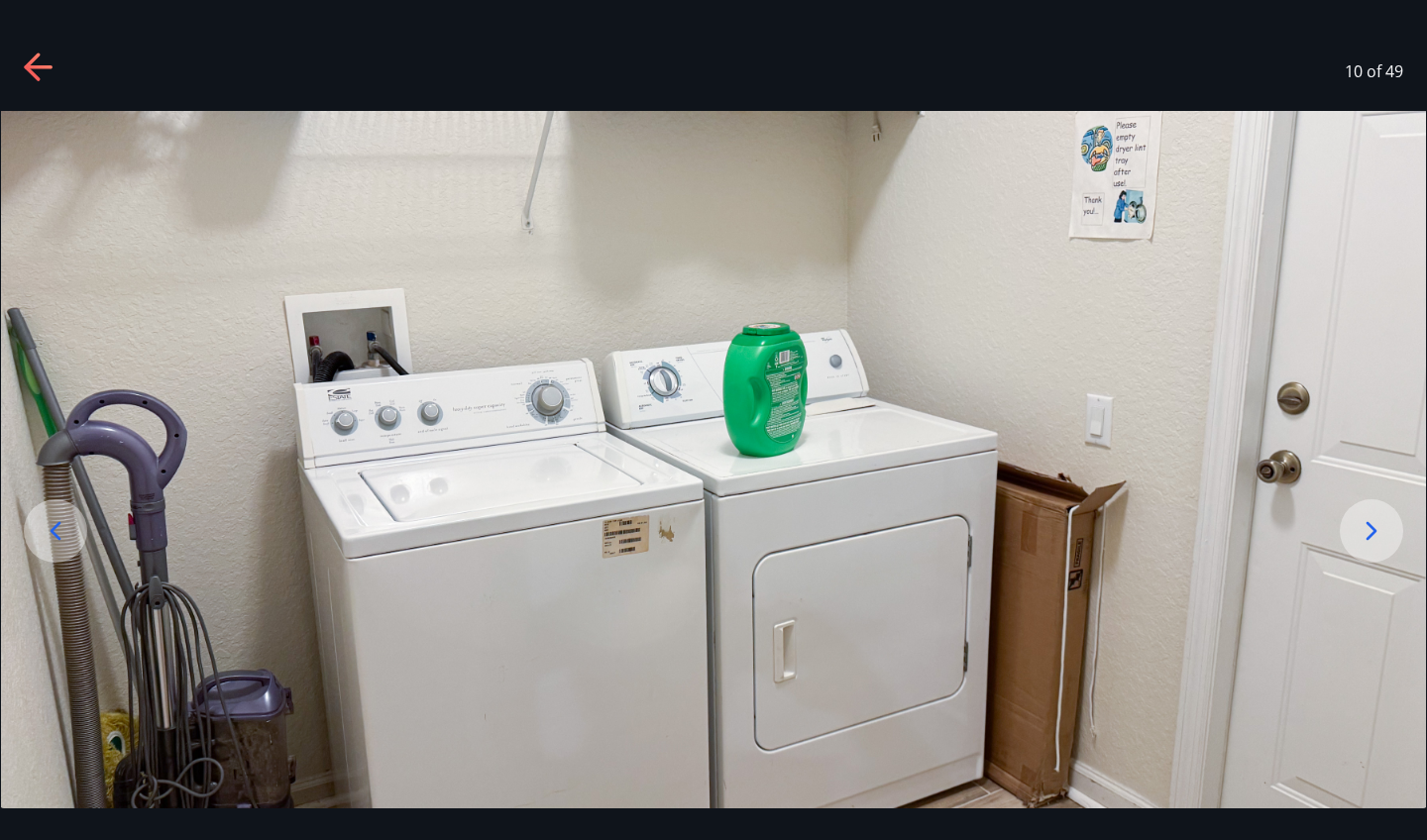 click 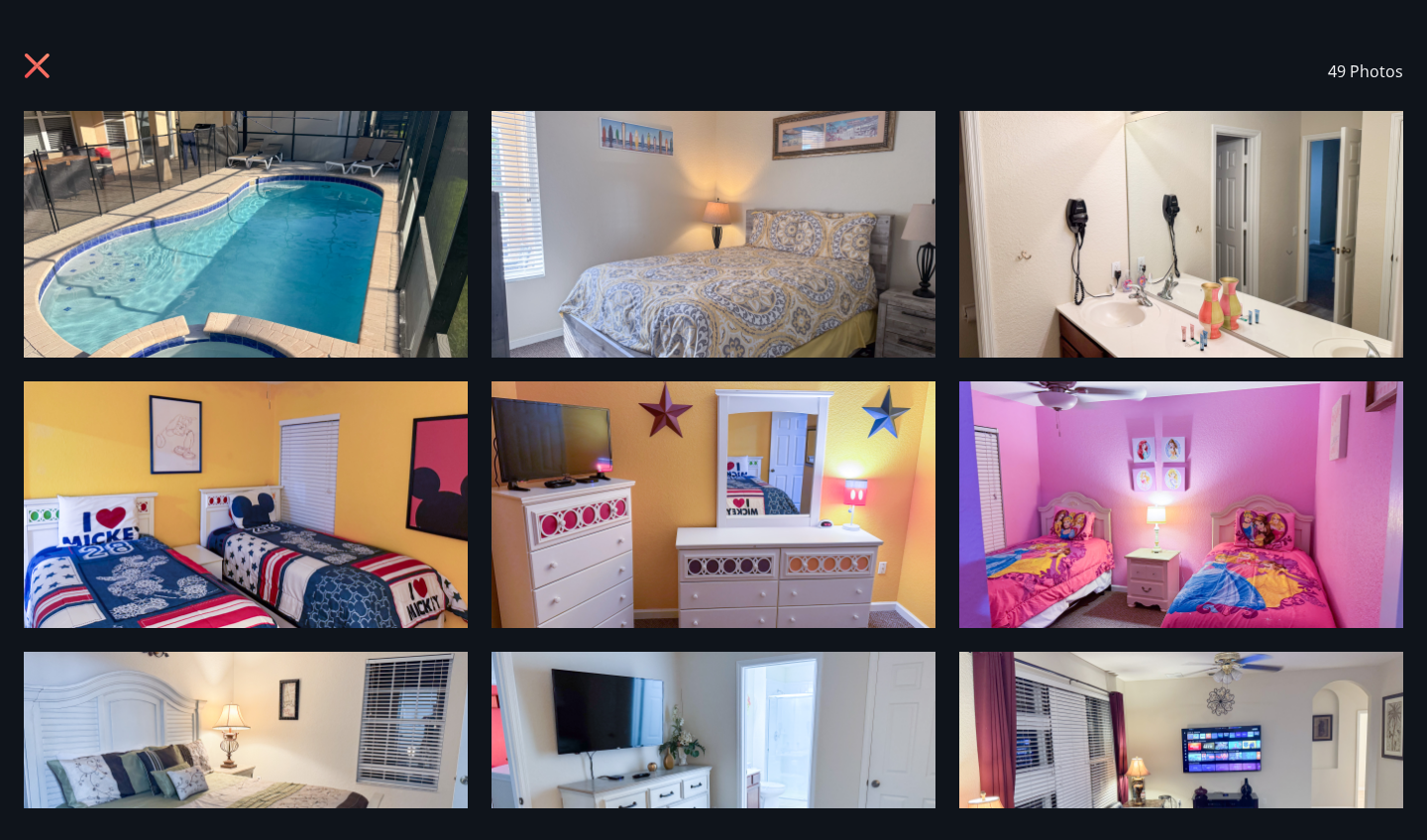 click 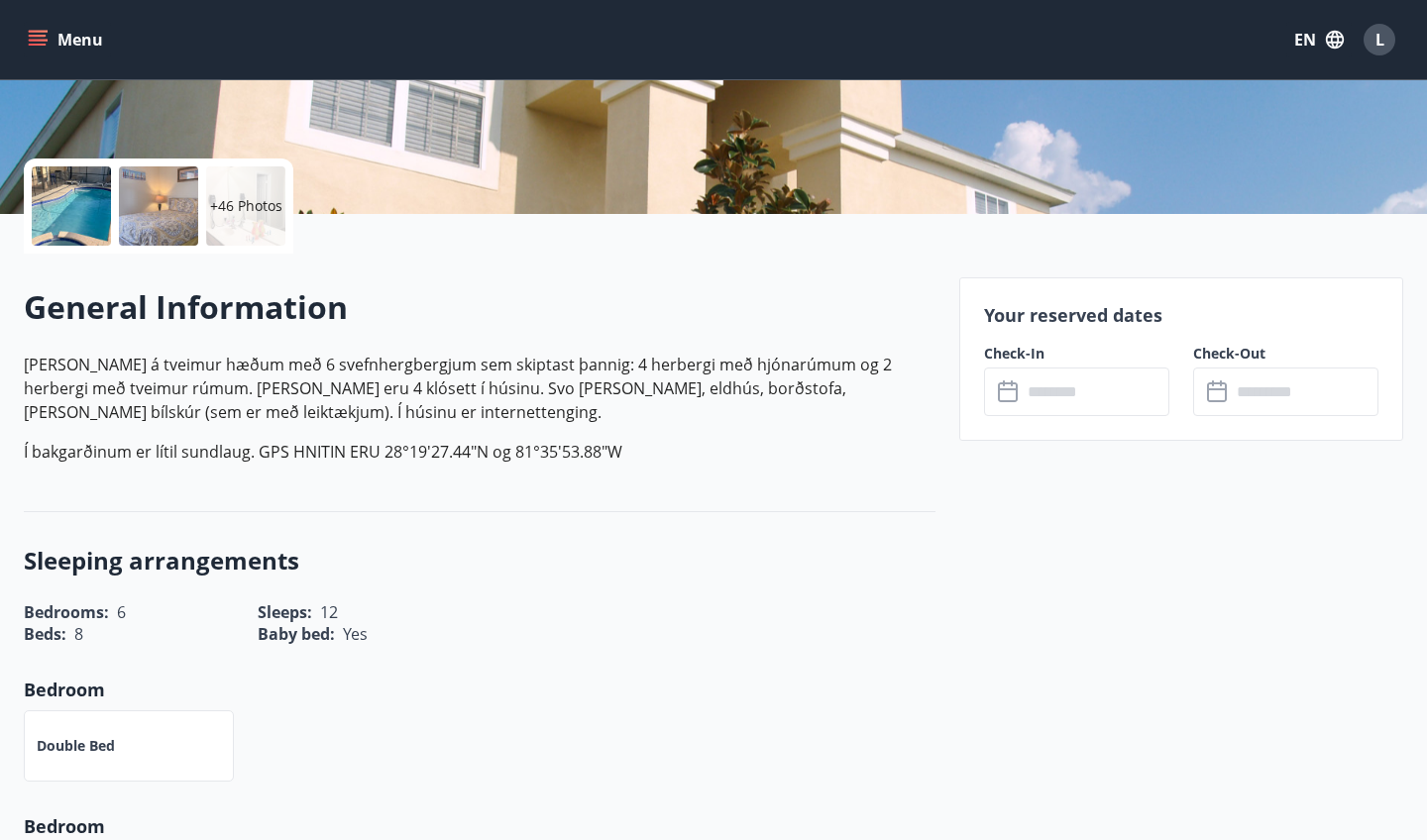 scroll, scrollTop: 478, scrollLeft: 0, axis: vertical 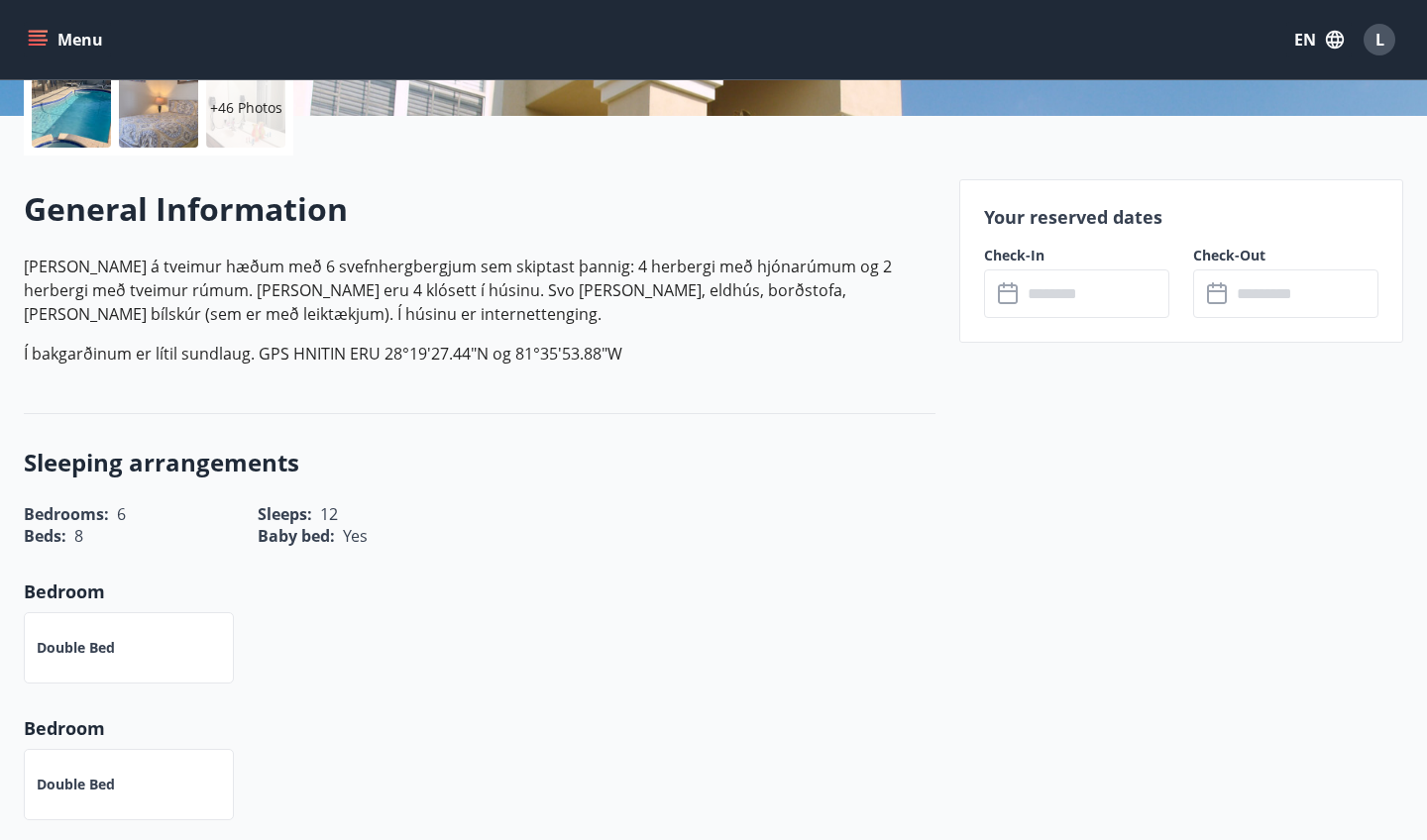 click on "EN" at bounding box center [1319, 40] 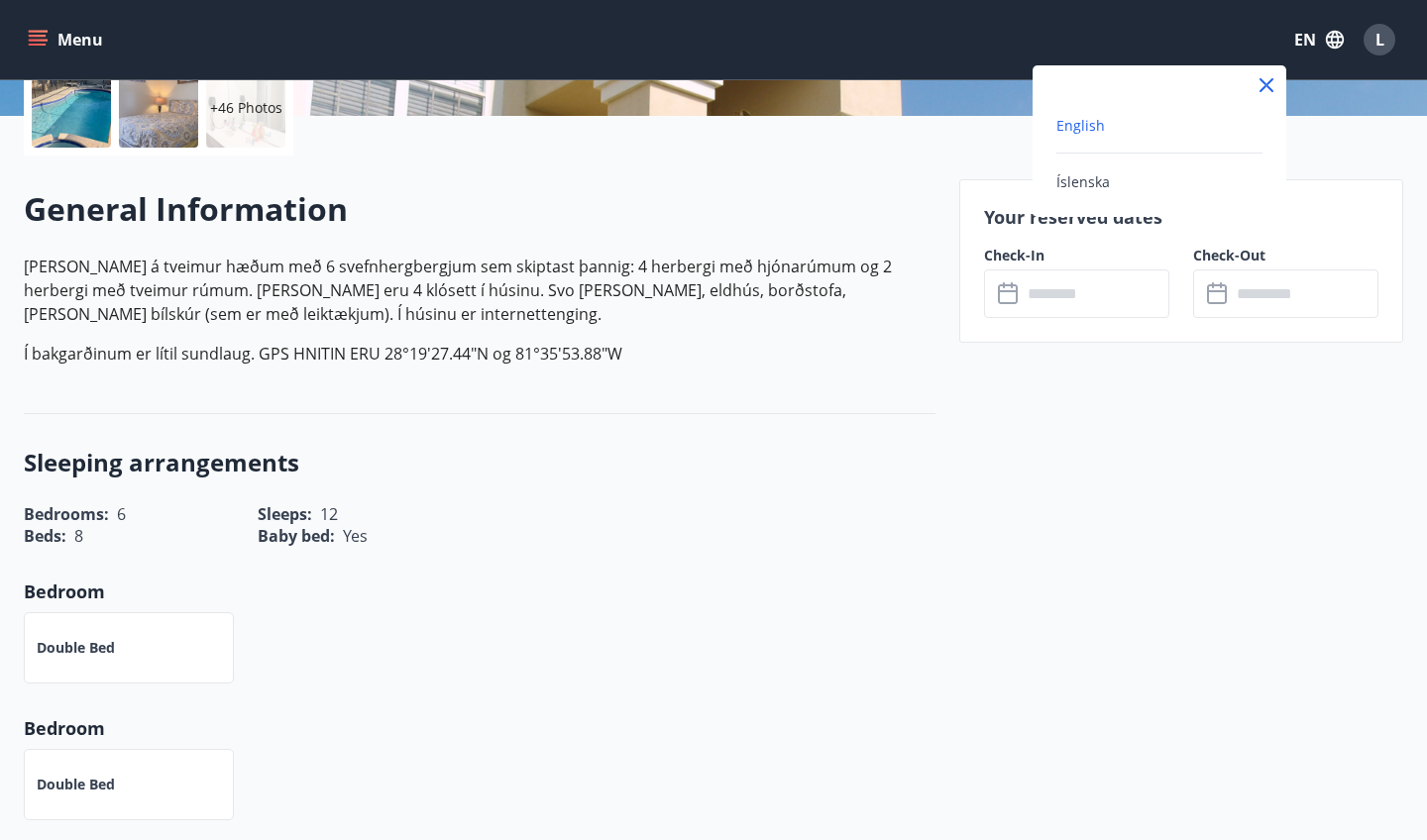 click on "English" at bounding box center (1080, 125) 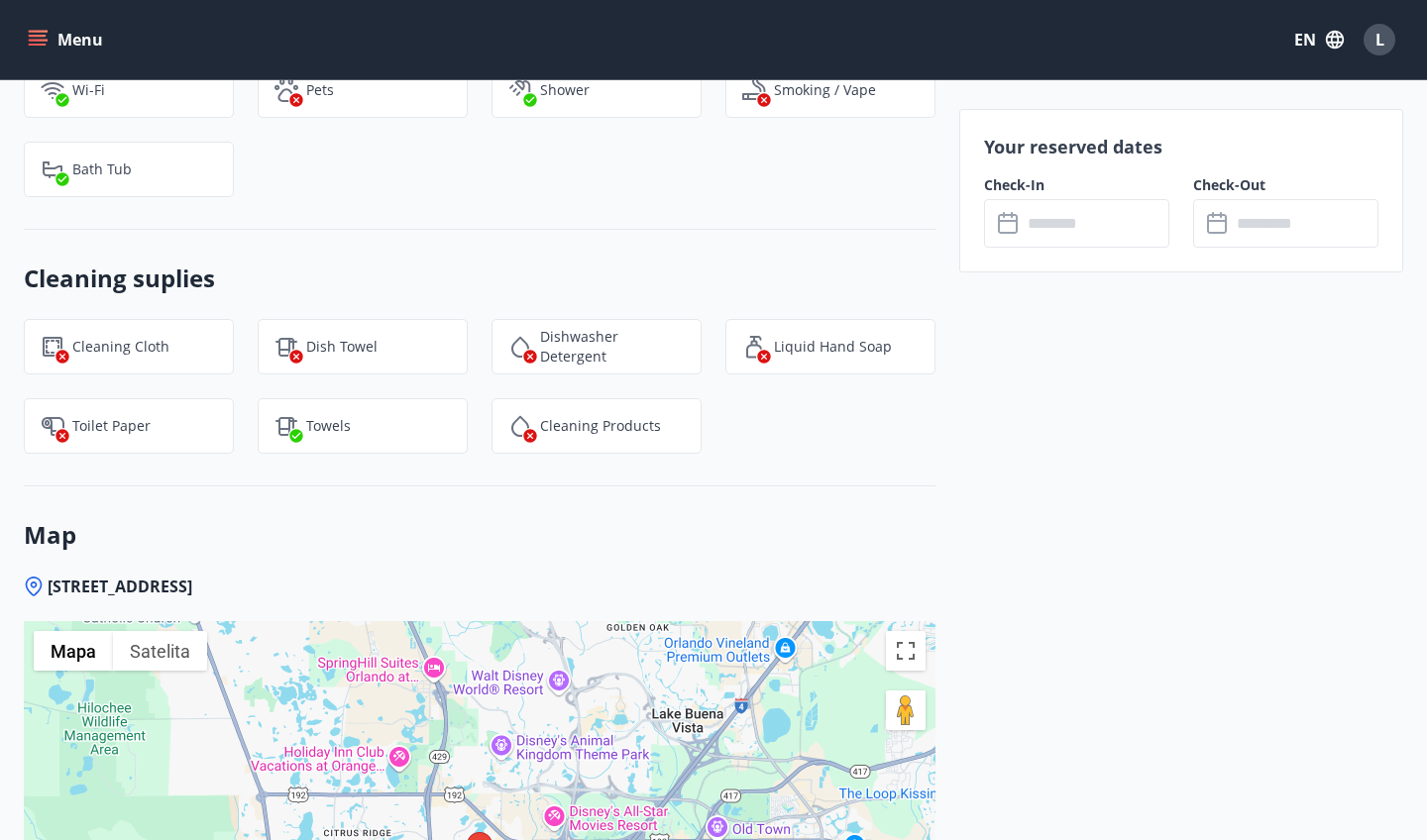 scroll, scrollTop: 2566, scrollLeft: 0, axis: vertical 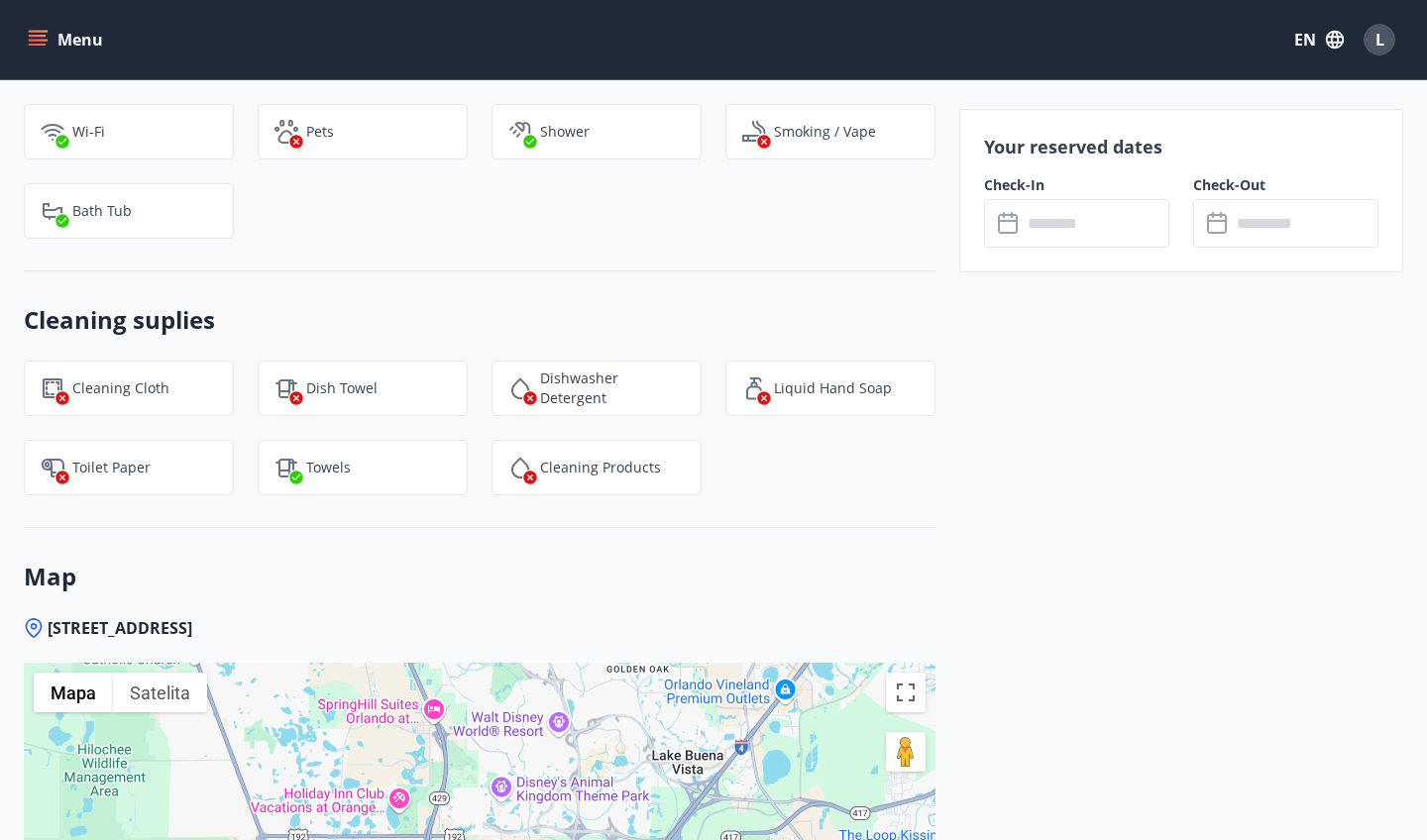 click at bounding box center [1095, 223] 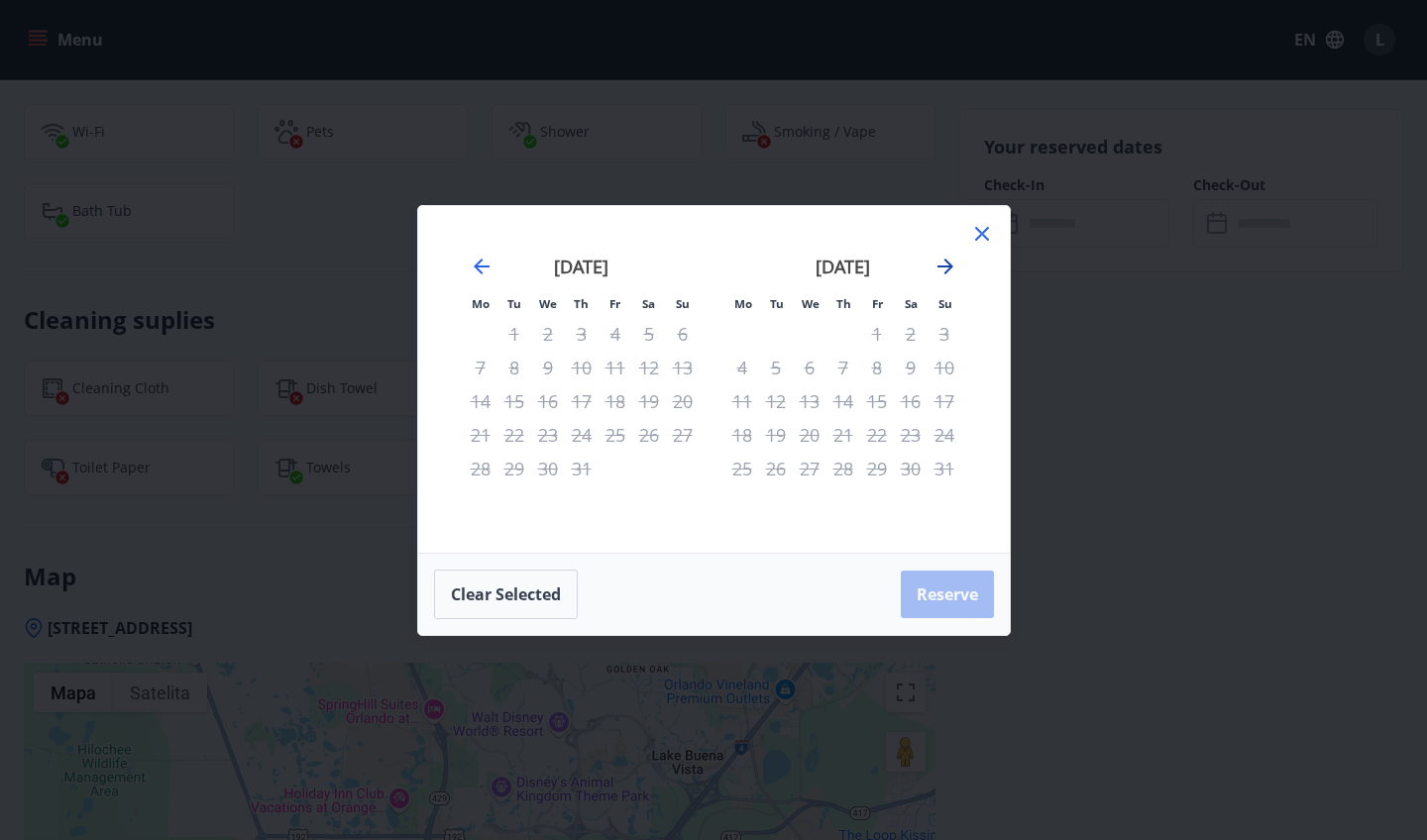 click 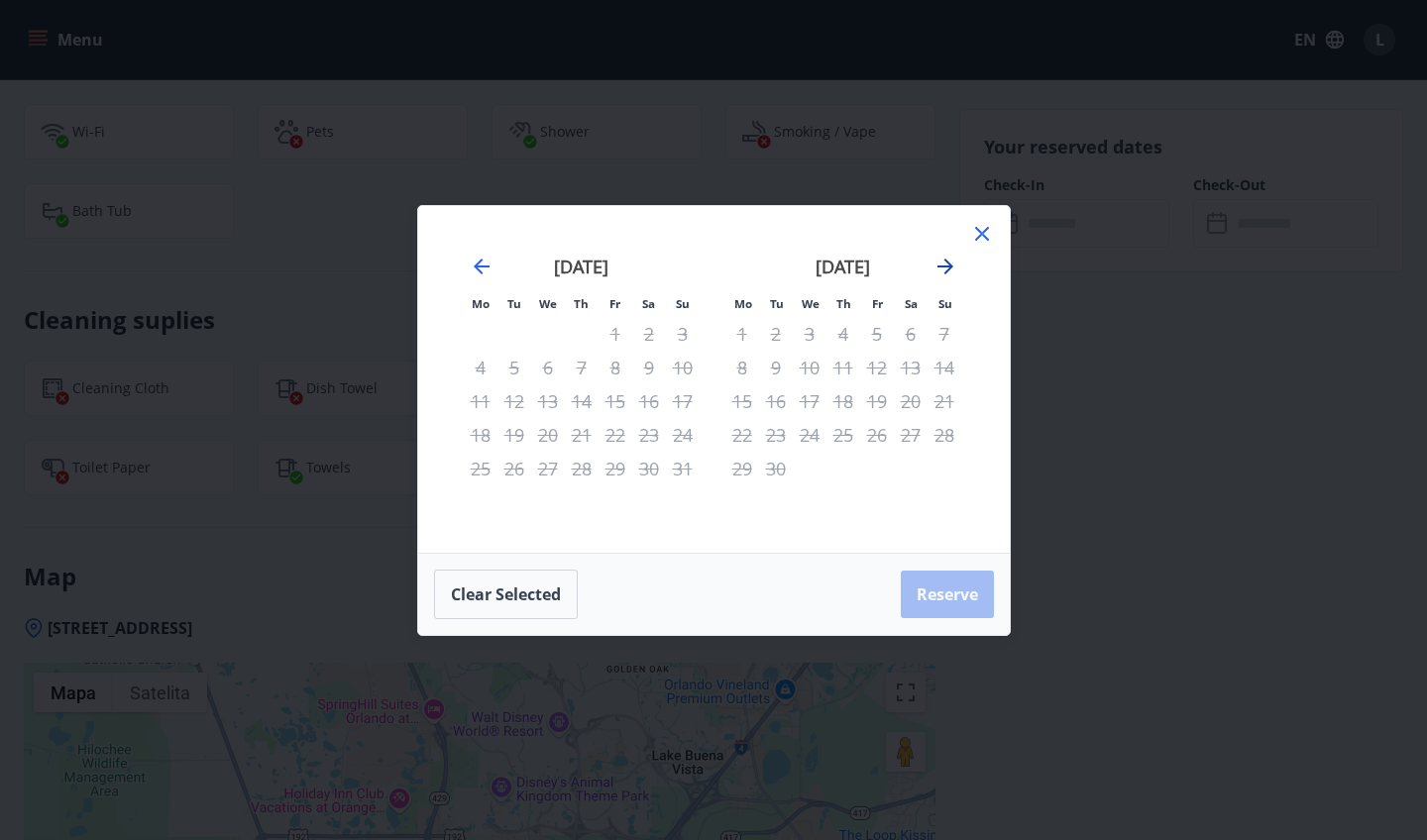 click 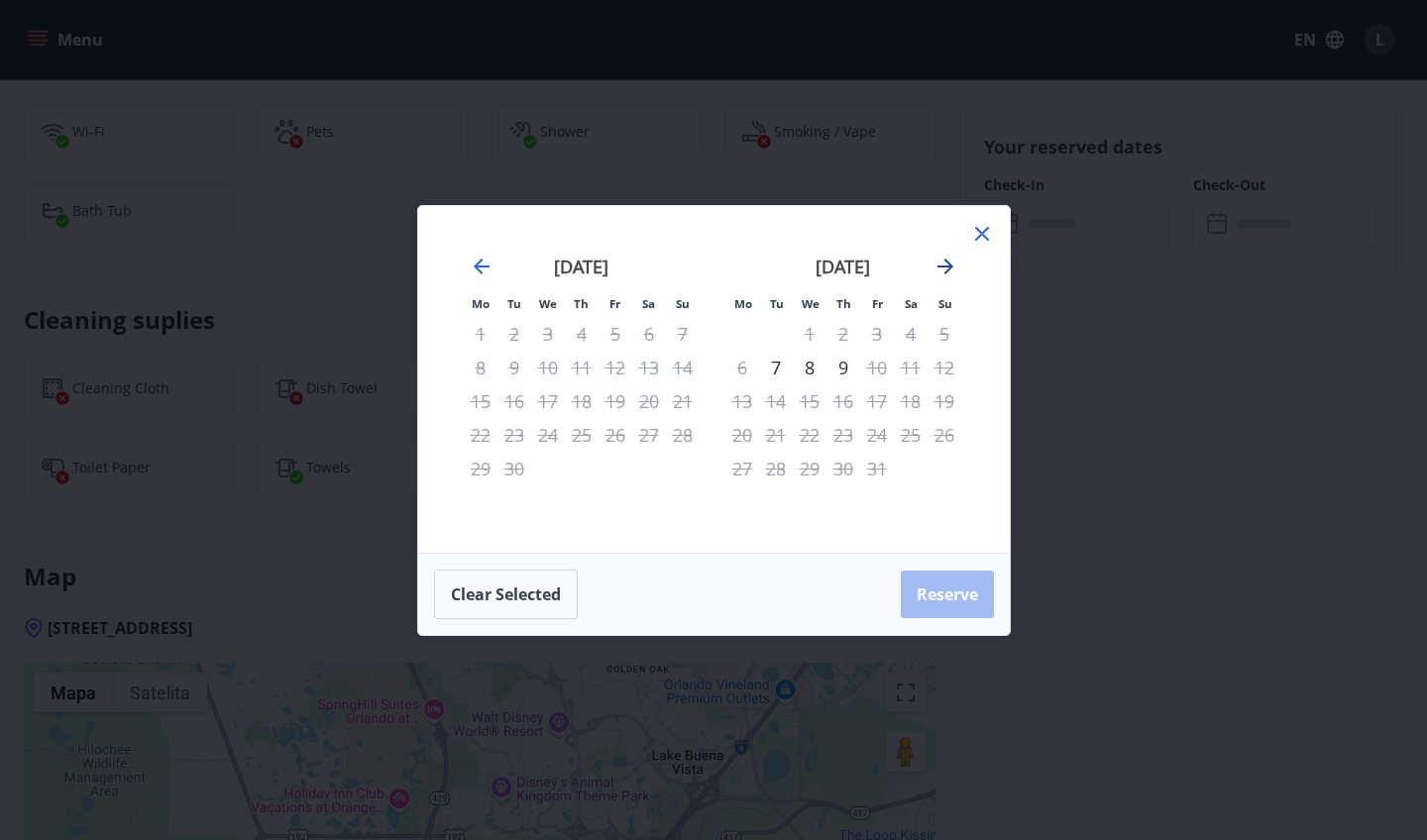 click 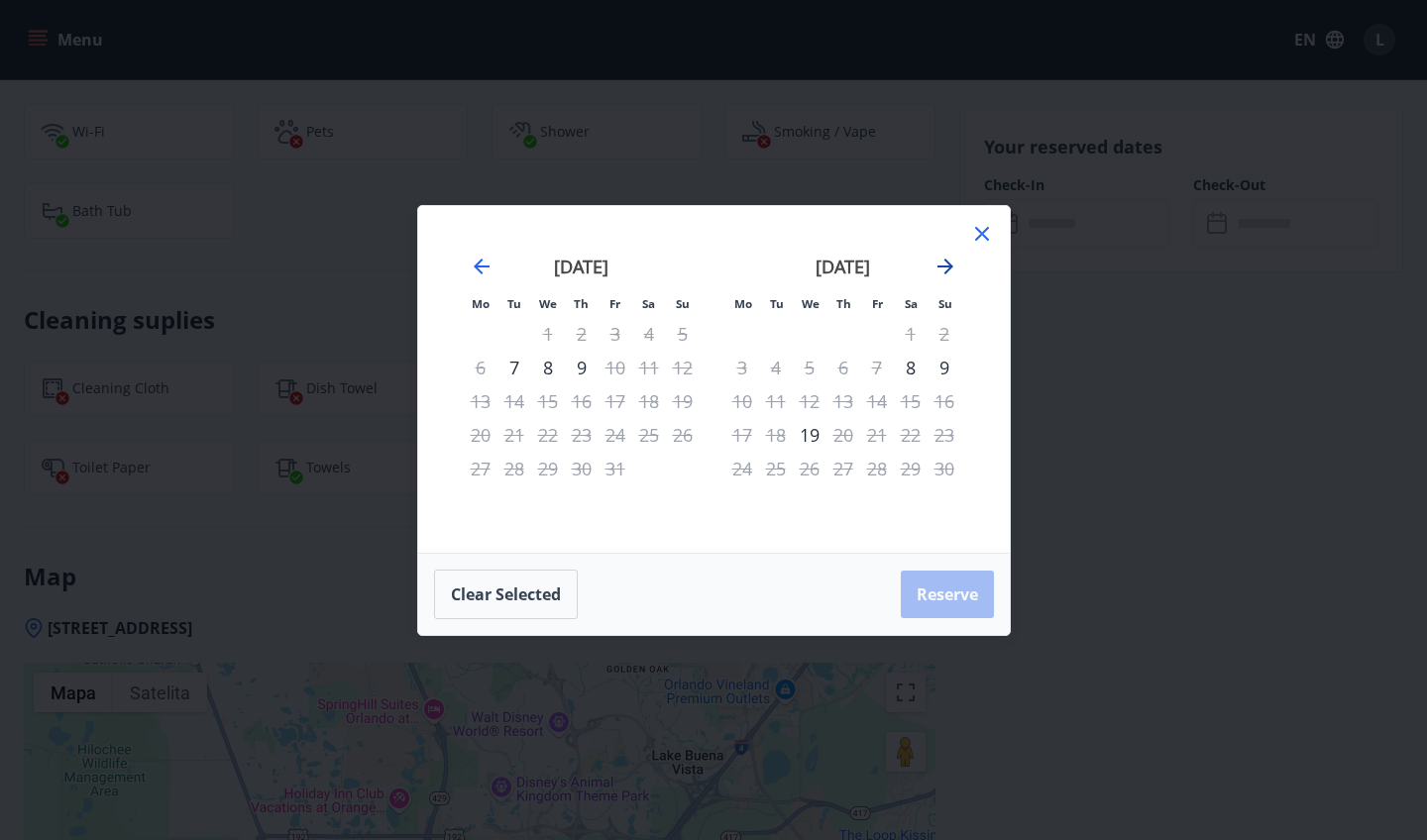click 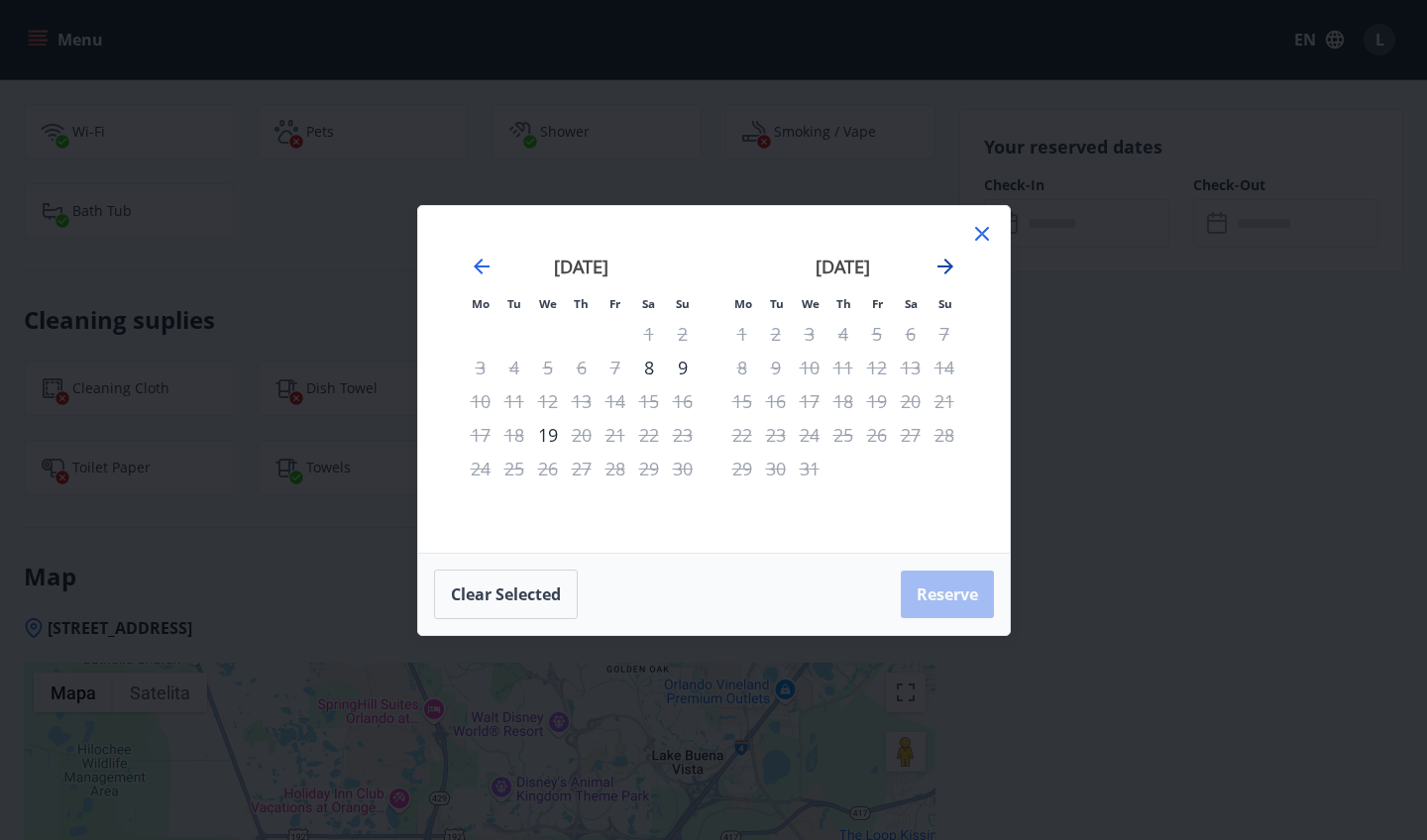 click 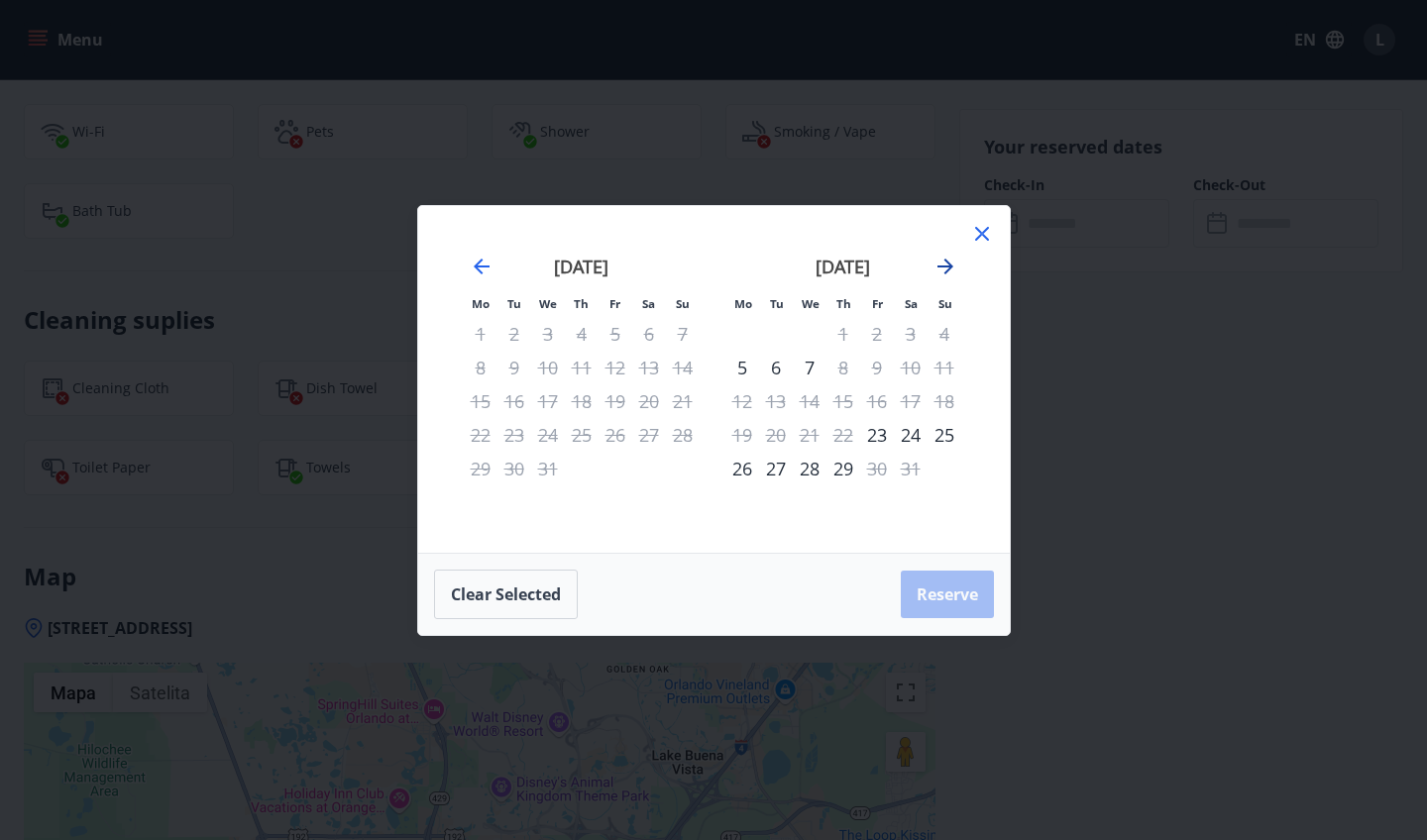 click 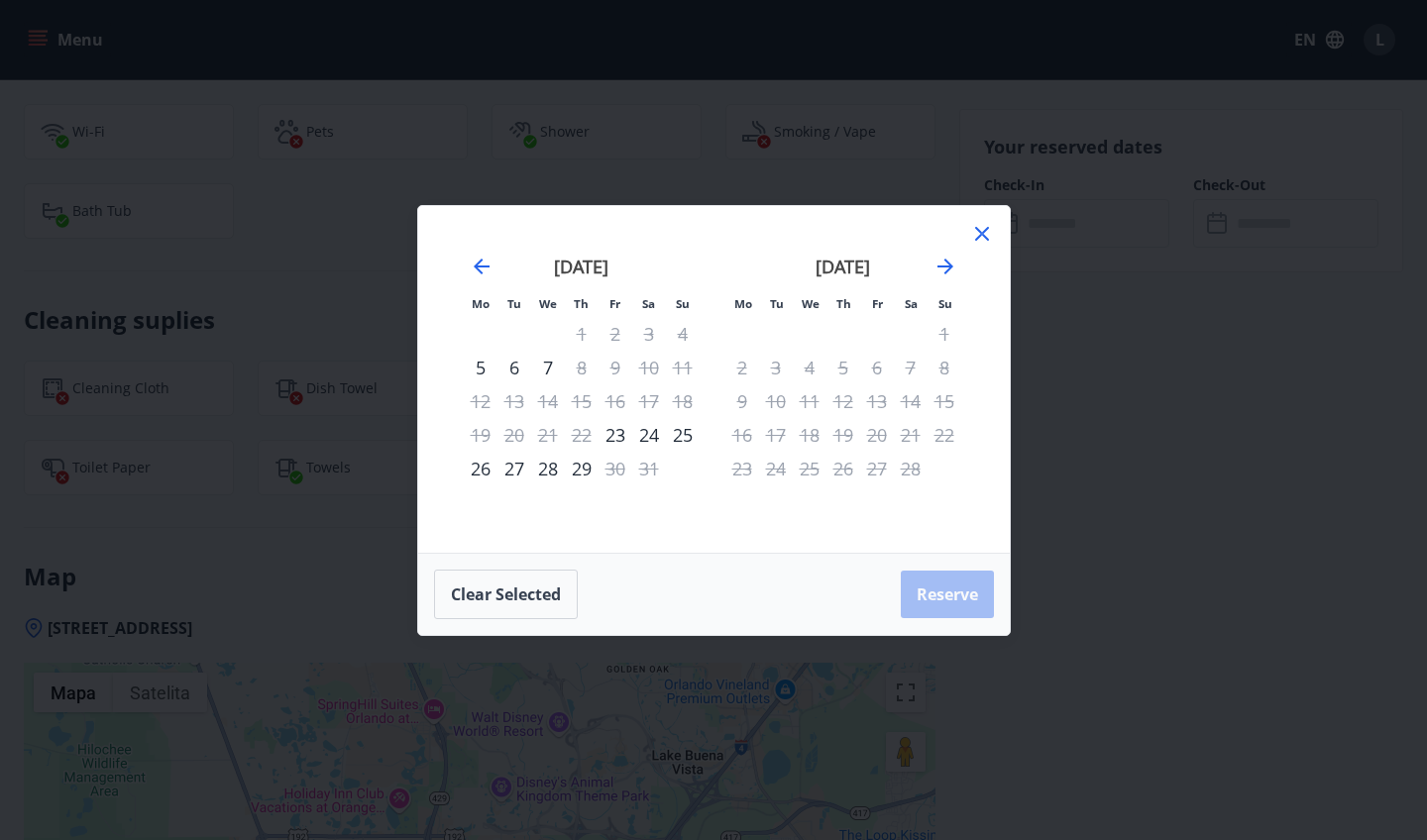 click 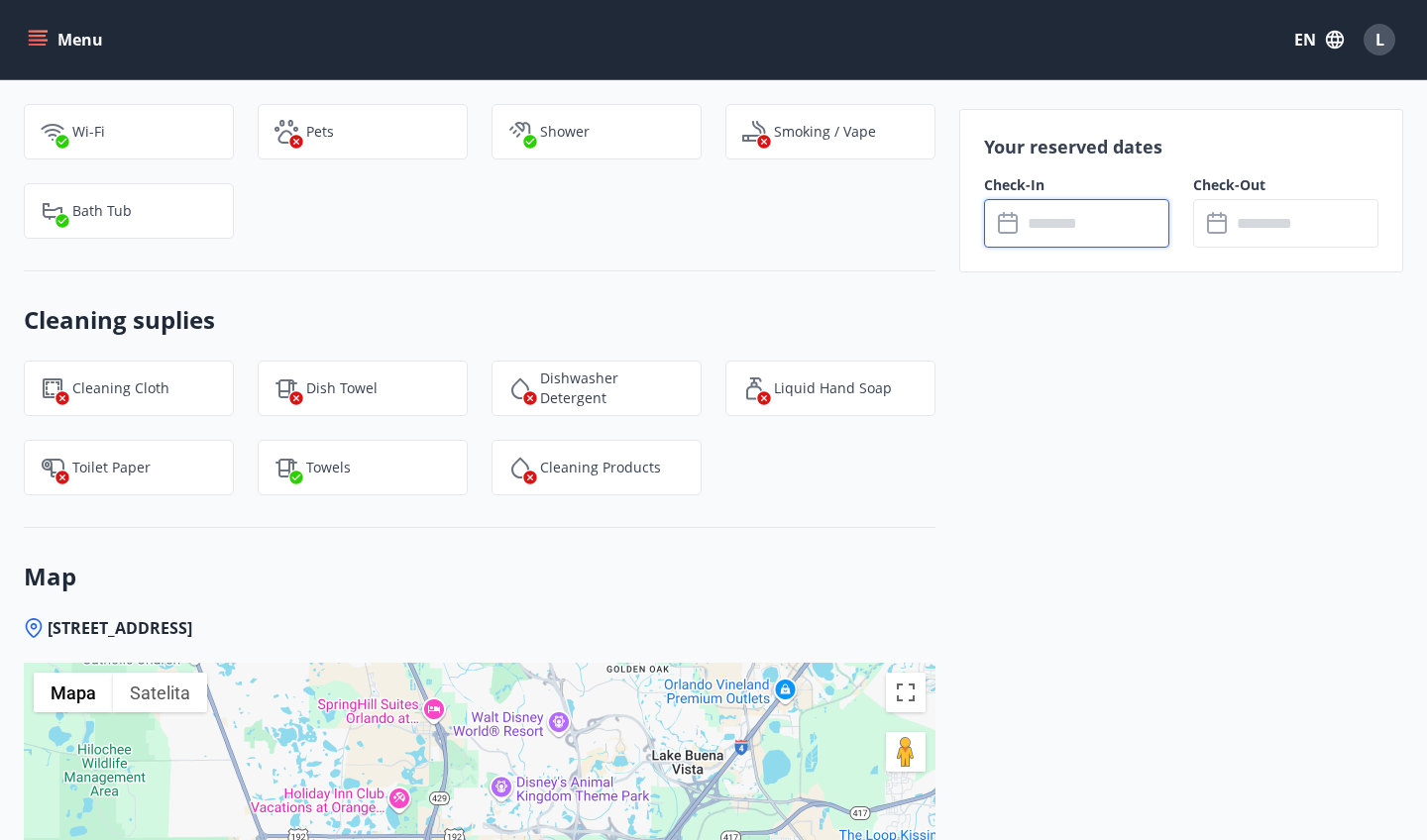 click on "Your reserved dates Check-In ​ ​ Check-Out ​ ​" at bounding box center [1169, -368] 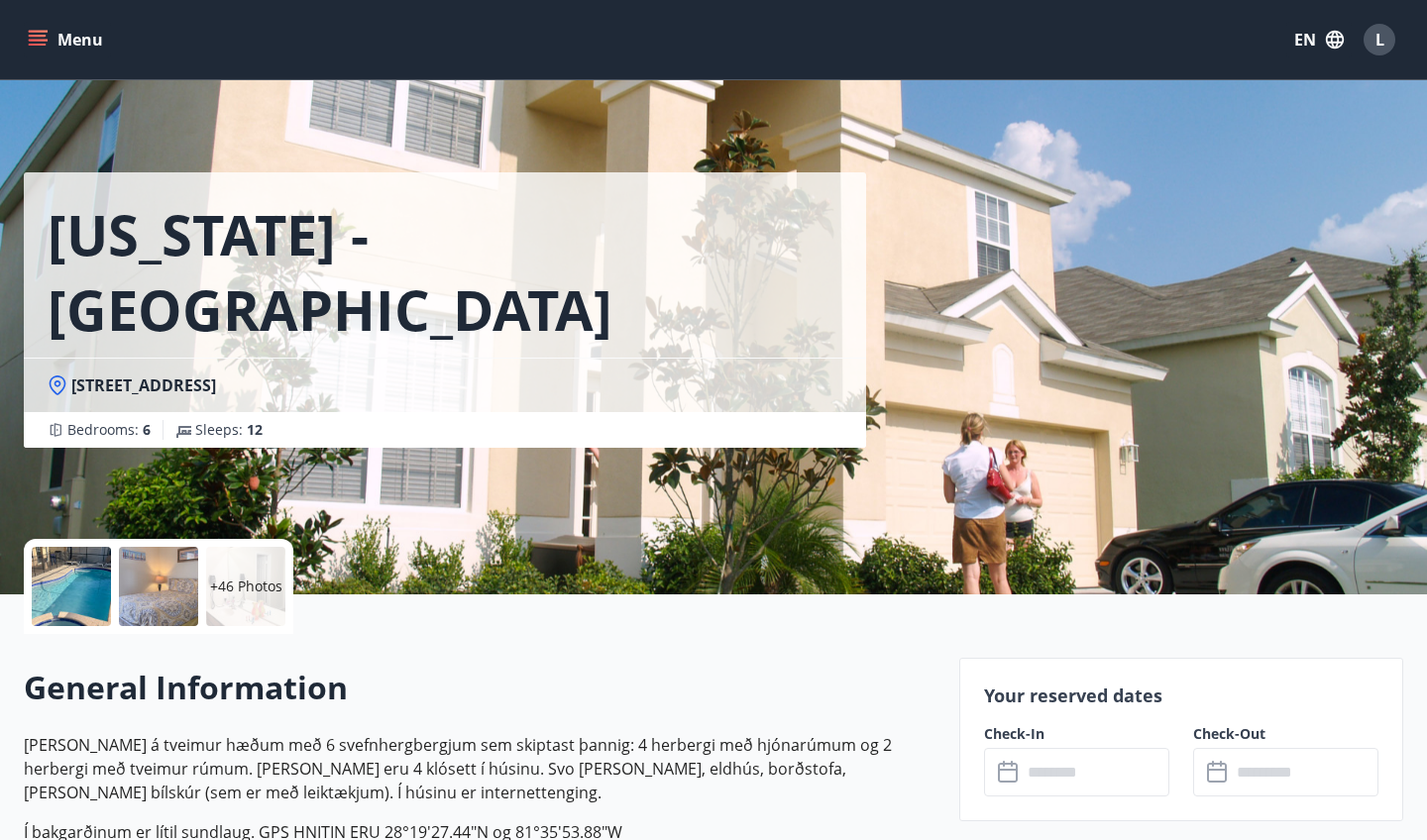 scroll, scrollTop: 478, scrollLeft: 0, axis: vertical 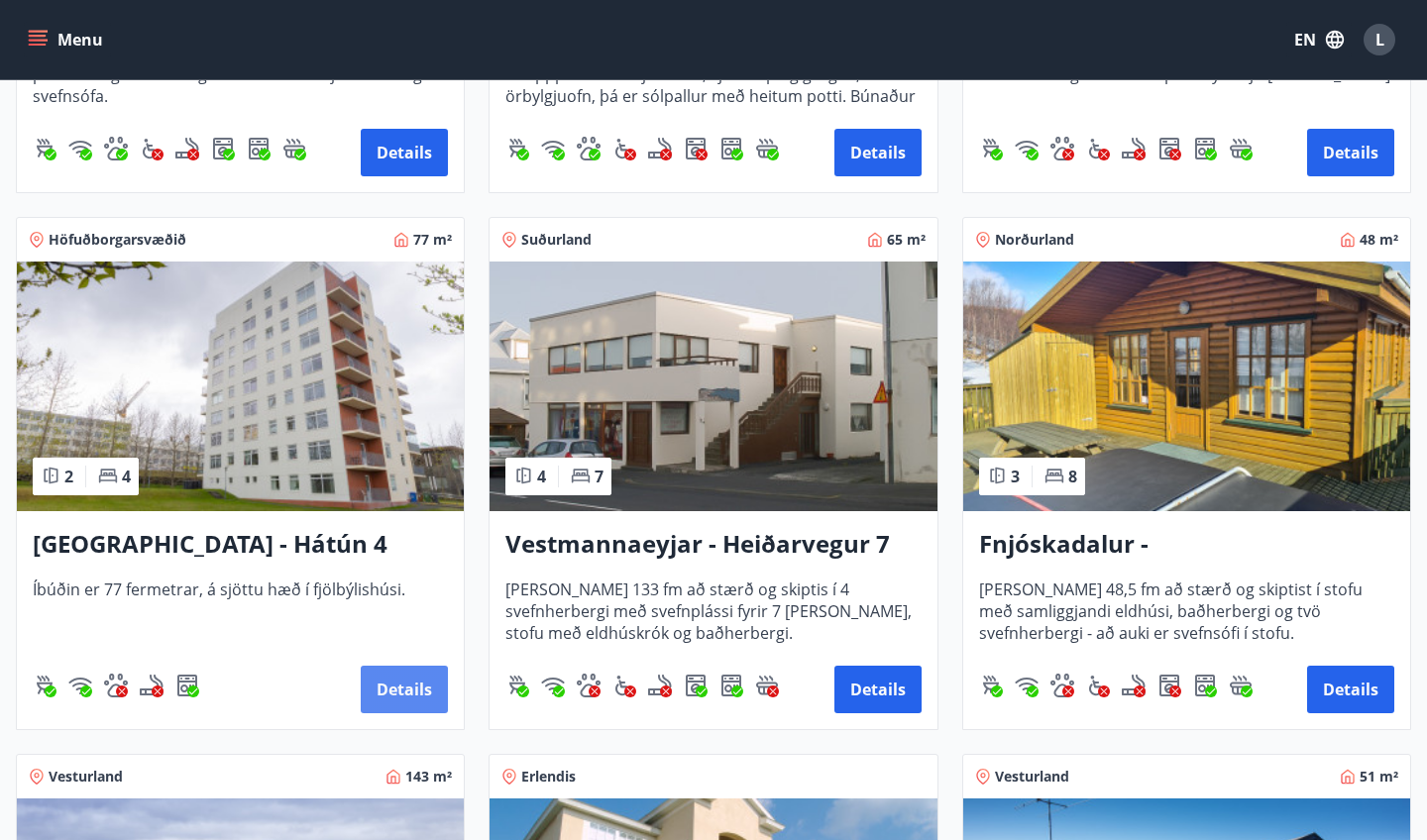 click on "Details" at bounding box center (404, 689) 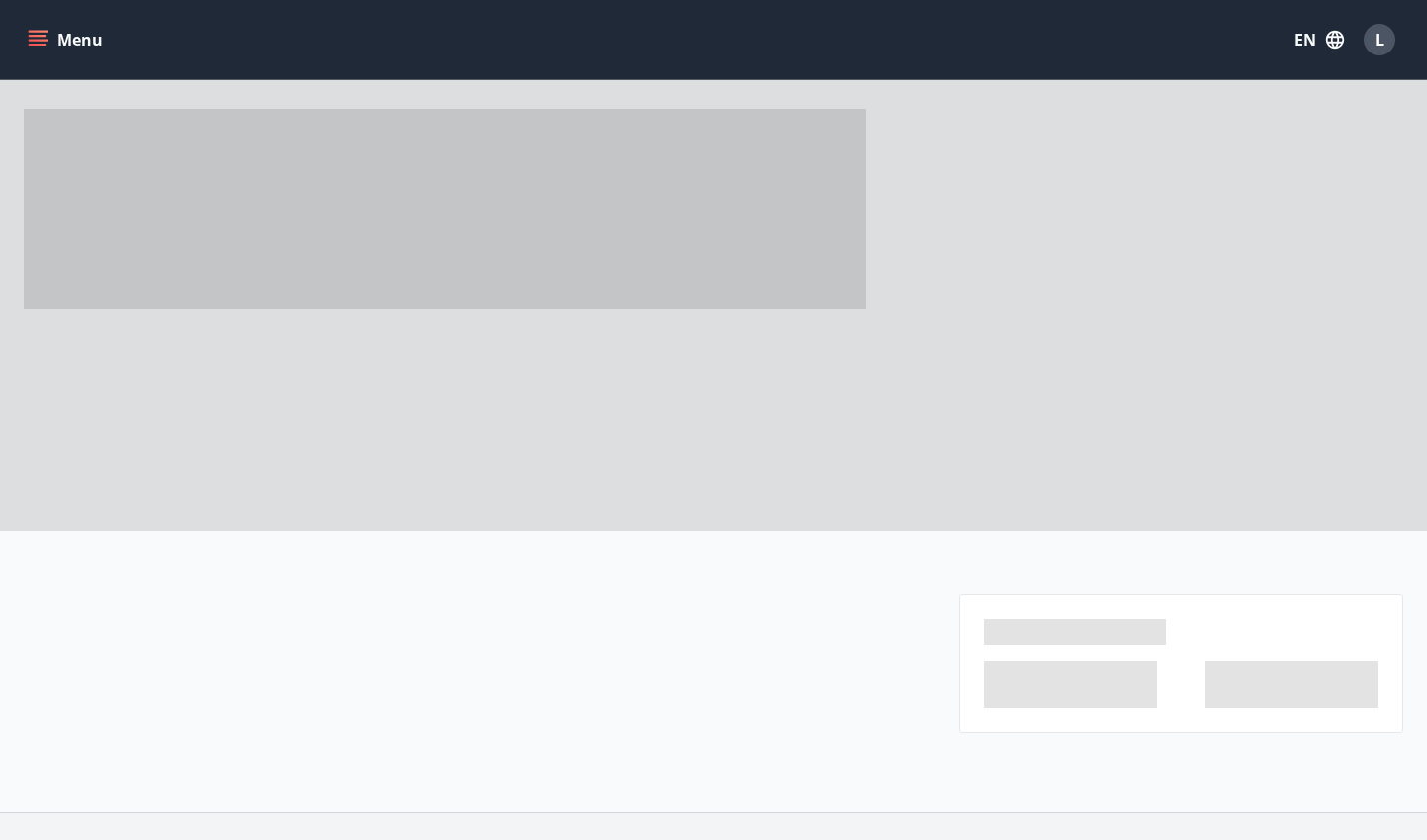 scroll, scrollTop: 0, scrollLeft: 0, axis: both 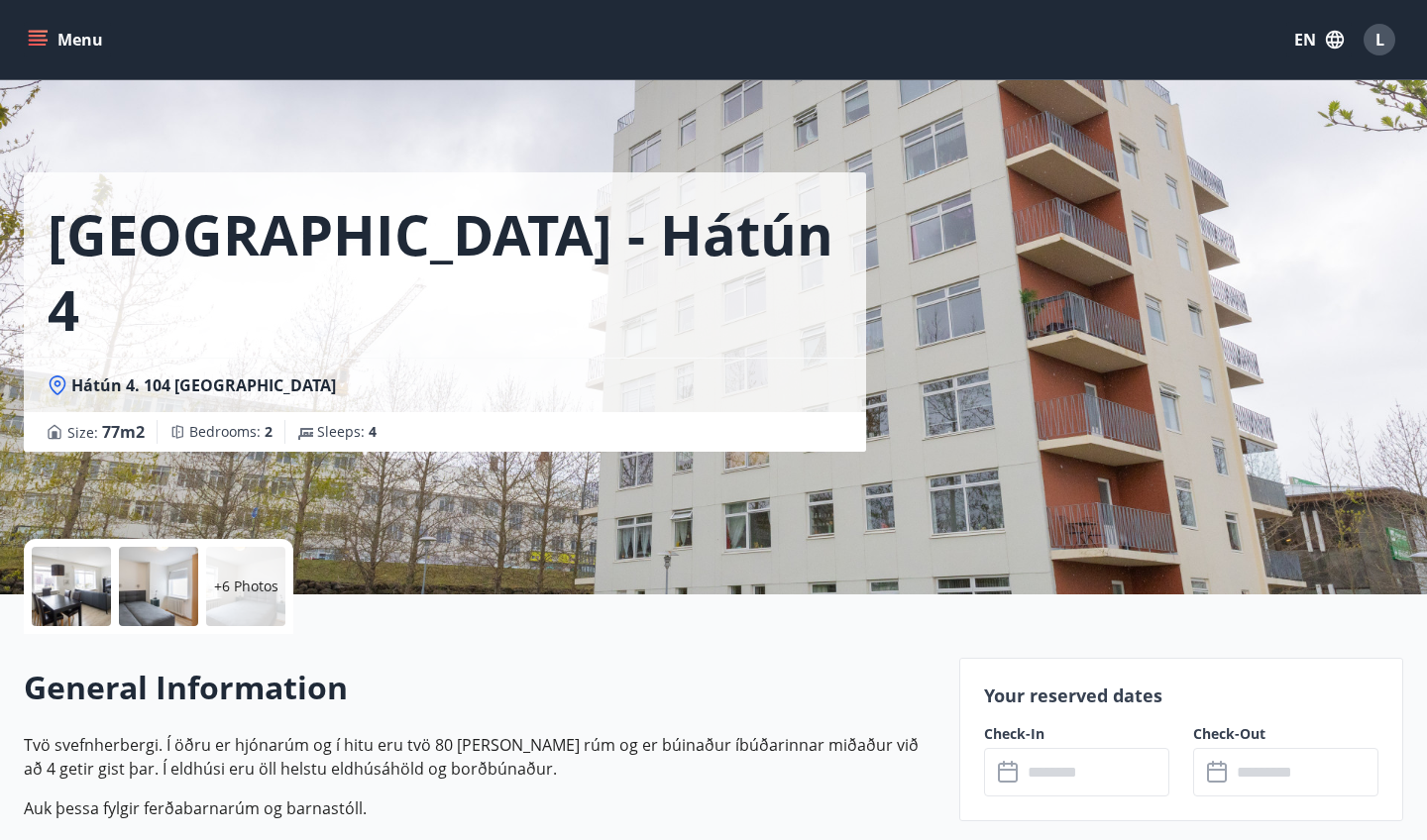 click at bounding box center [71, 586] 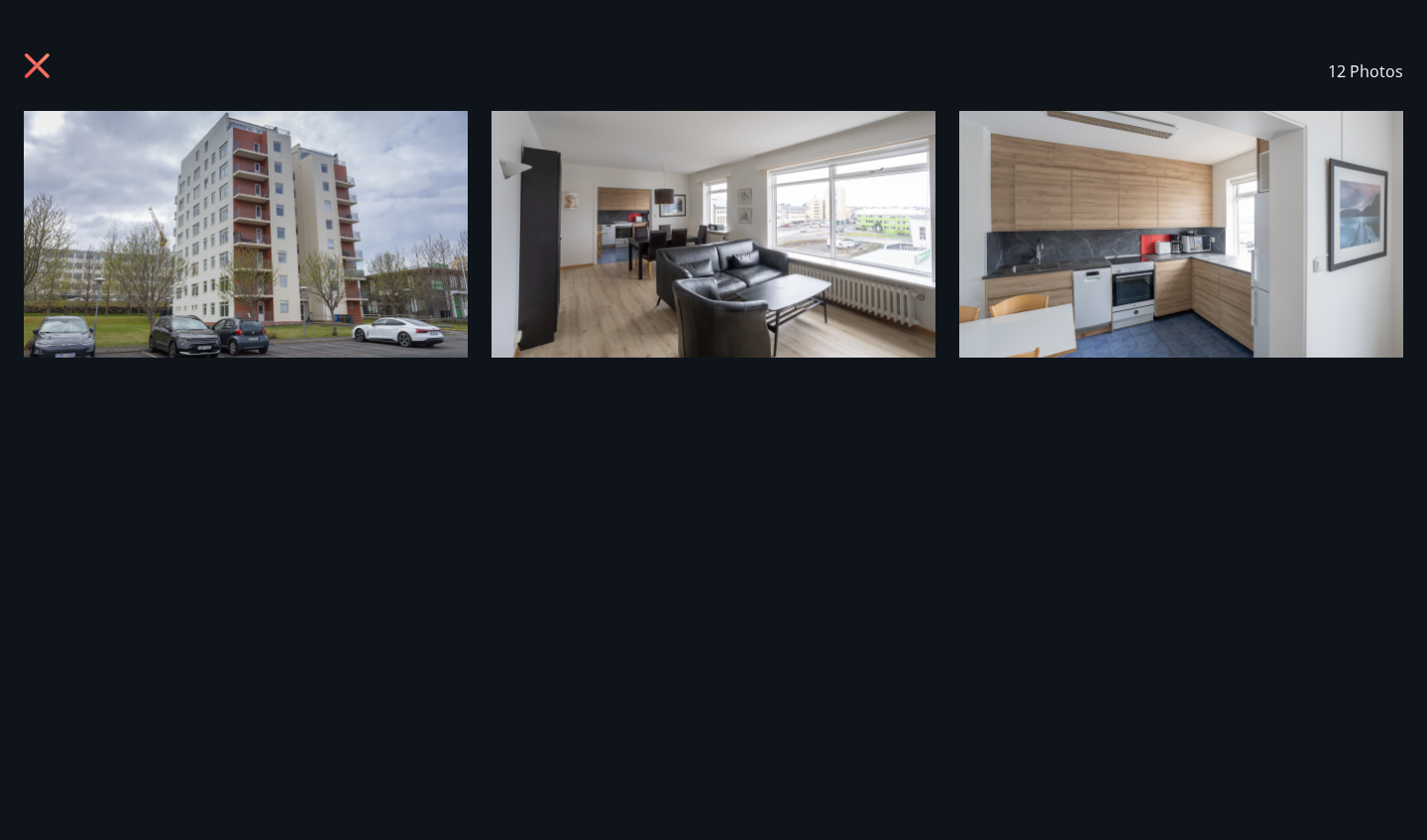 click at bounding box center (246, 234) 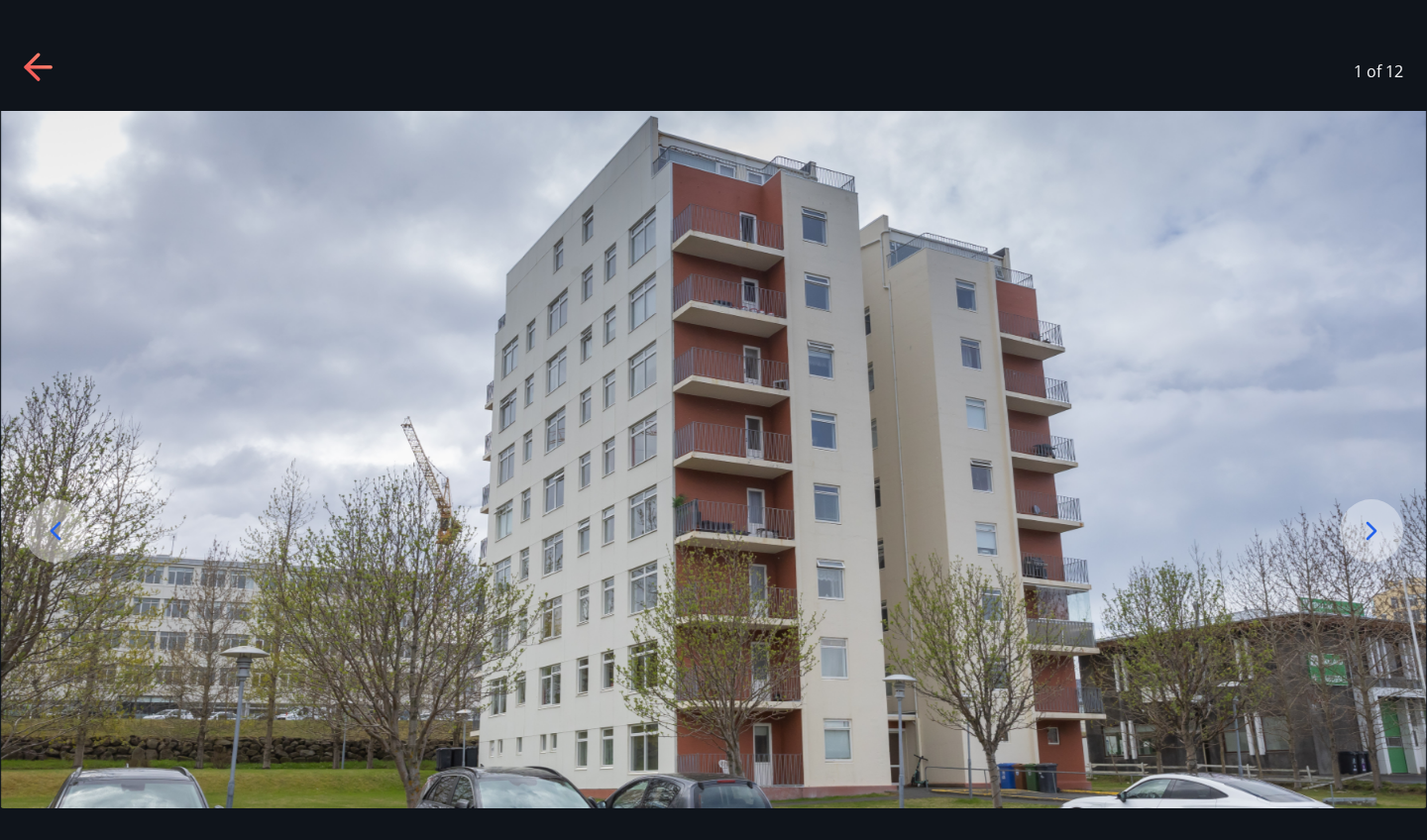 click on "1   of   12" at bounding box center (714, 71) 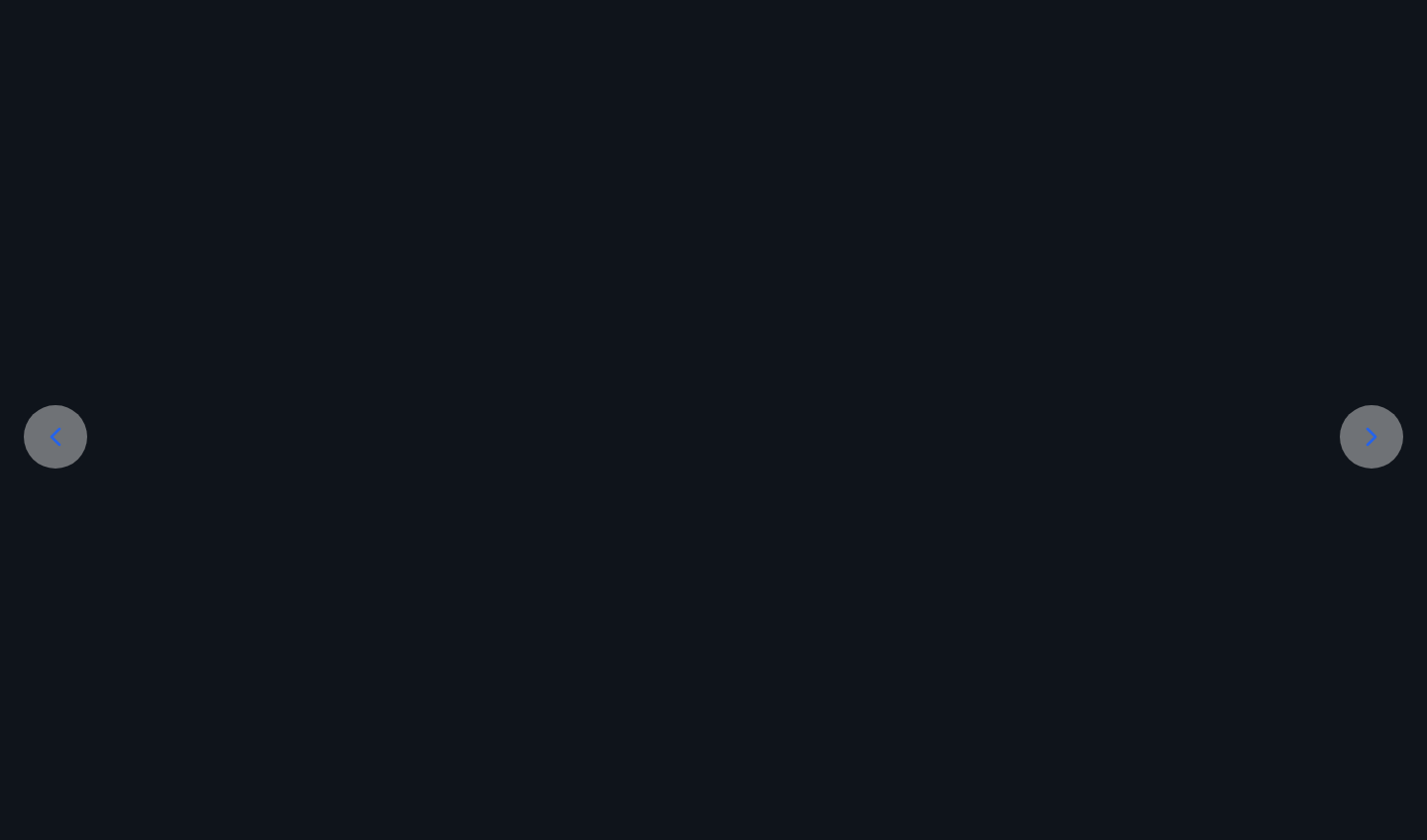 scroll, scrollTop: 0, scrollLeft: 0, axis: both 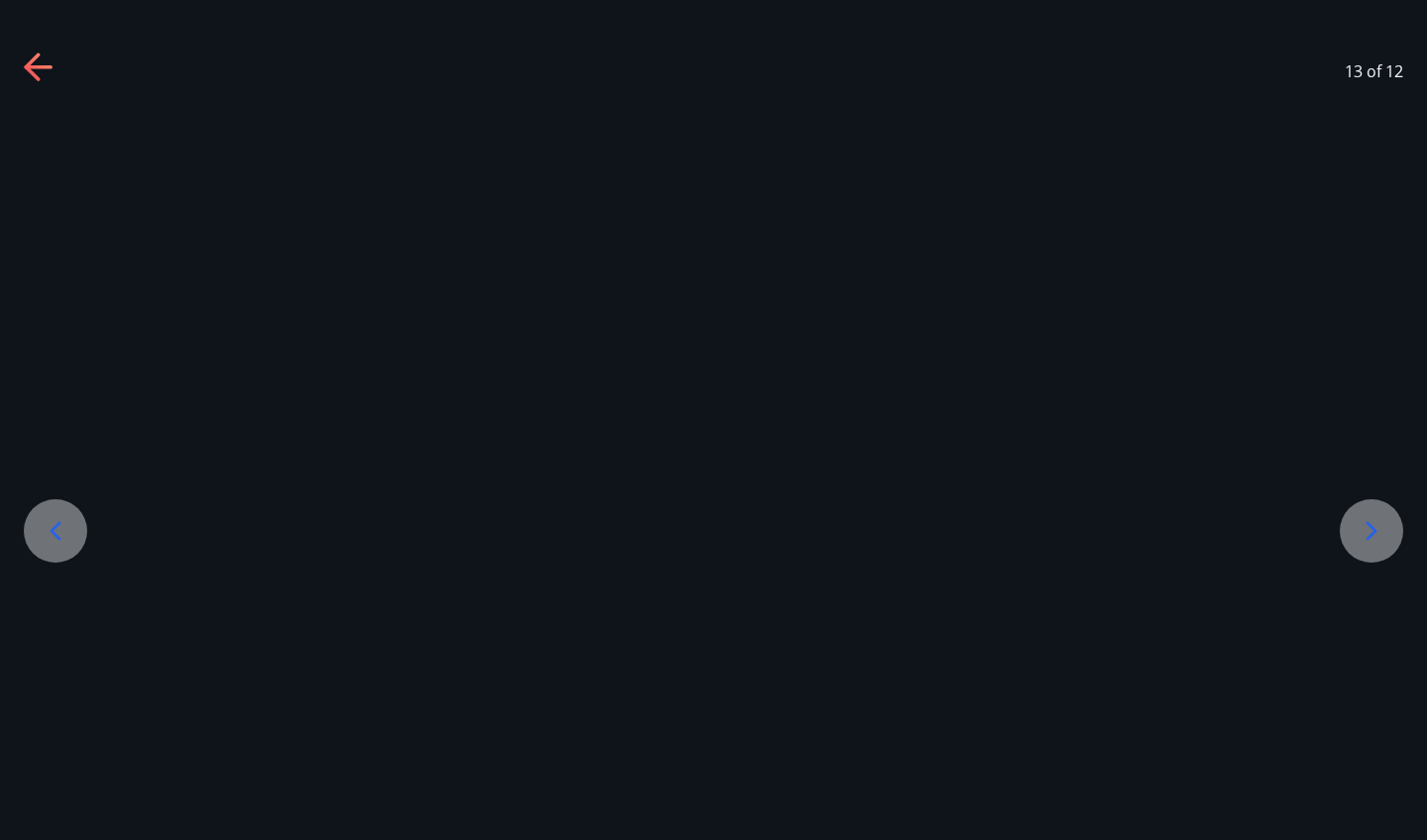 click 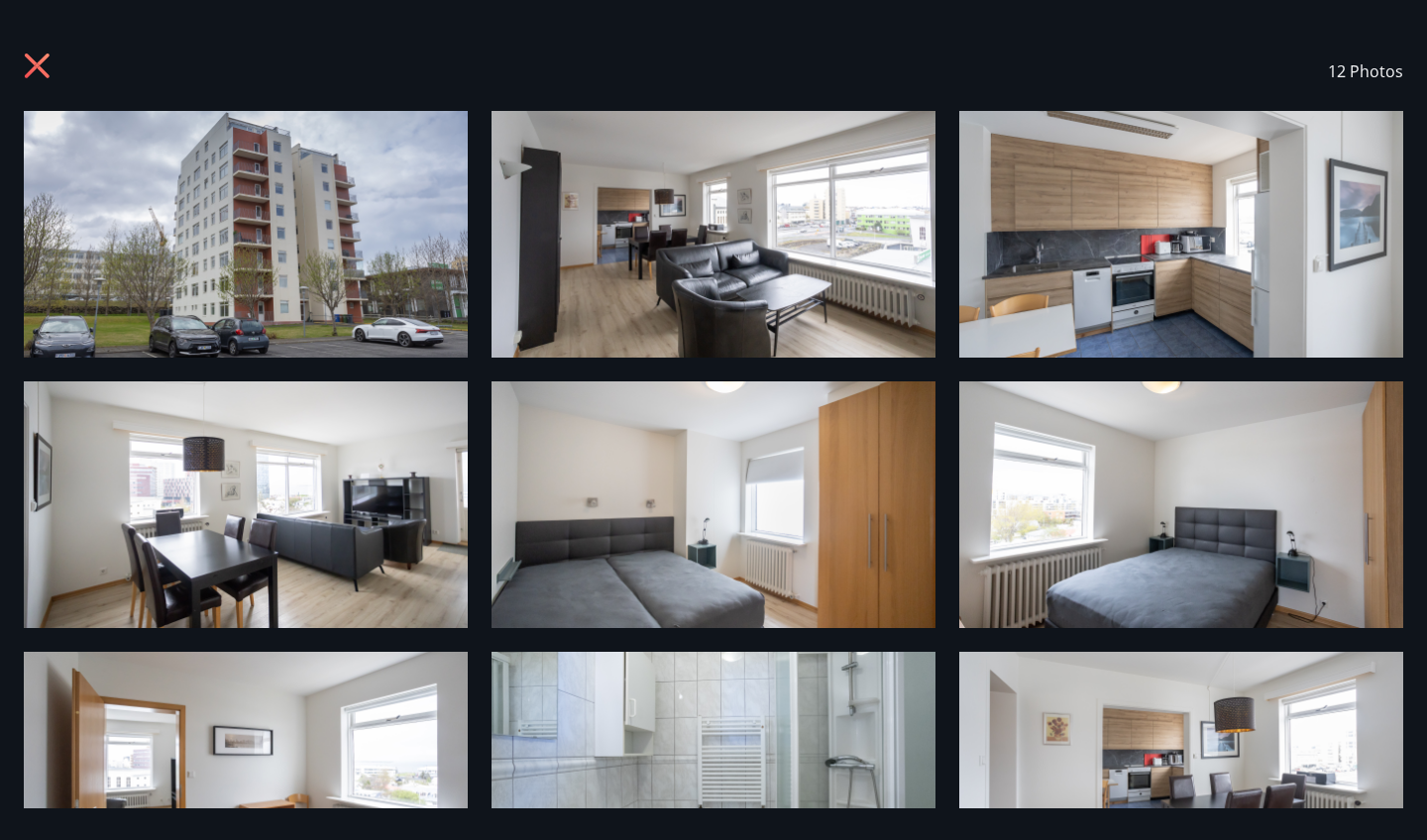 click on "12   Photos" at bounding box center [714, 71] 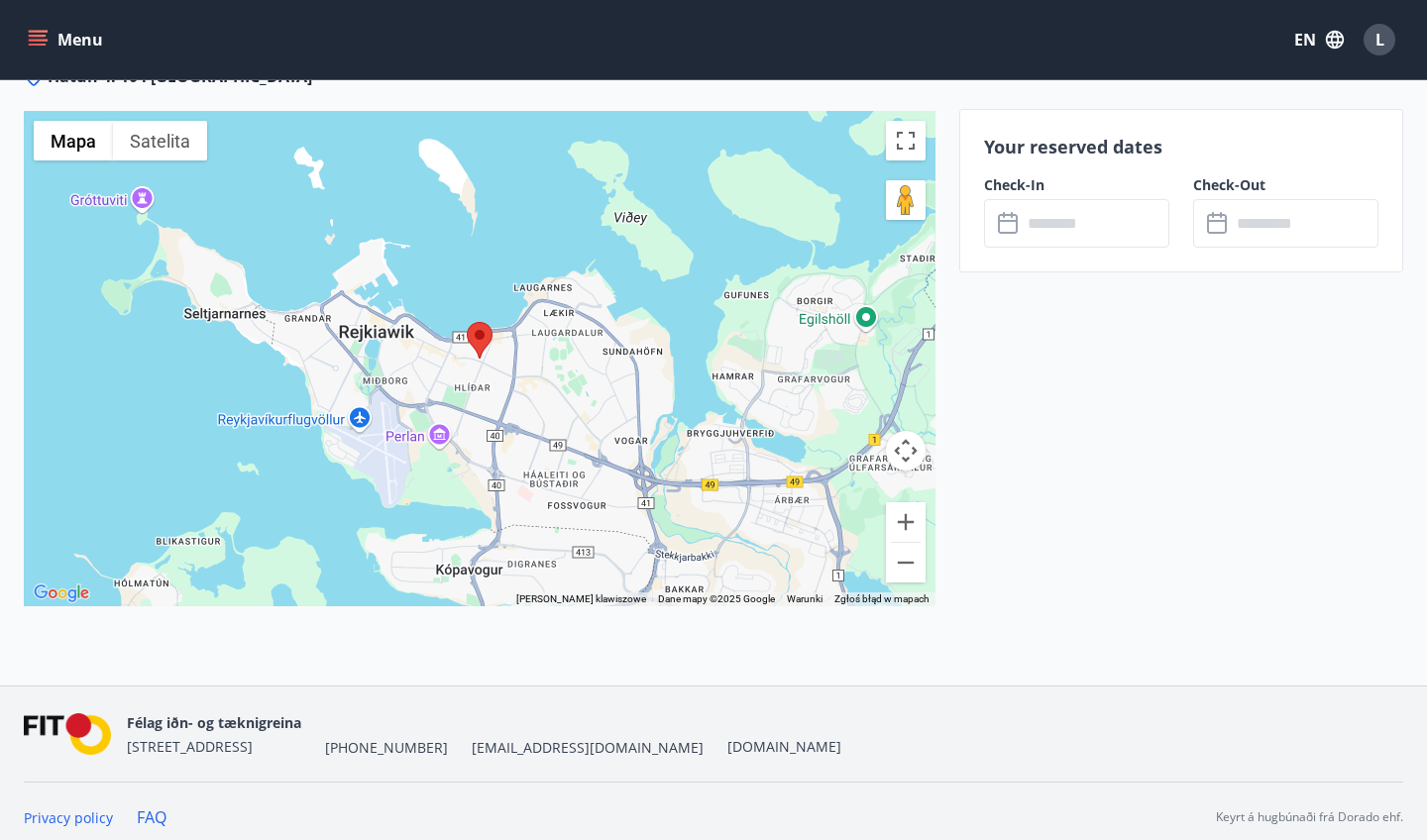 scroll, scrollTop: 2367, scrollLeft: 0, axis: vertical 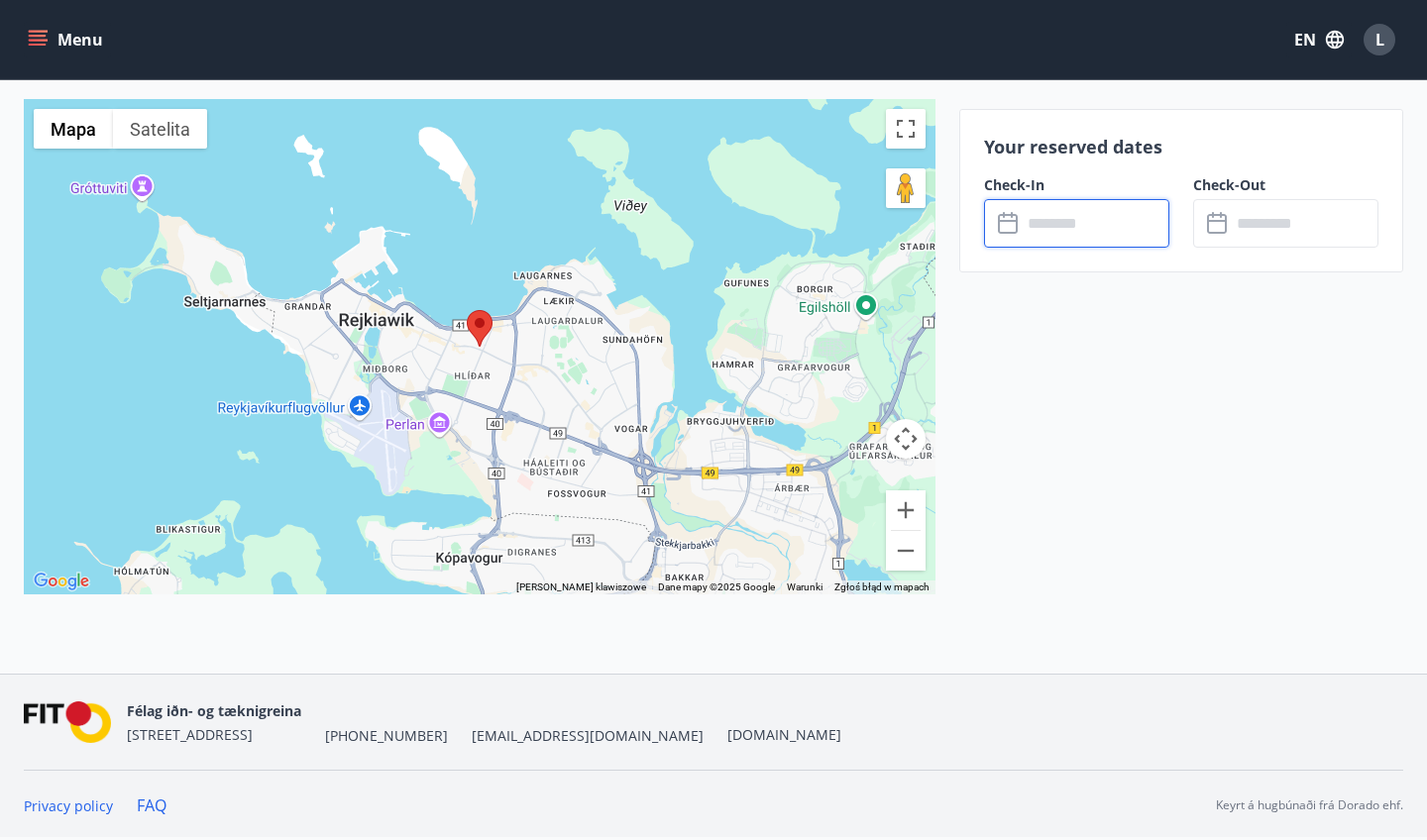 click at bounding box center [1095, 223] 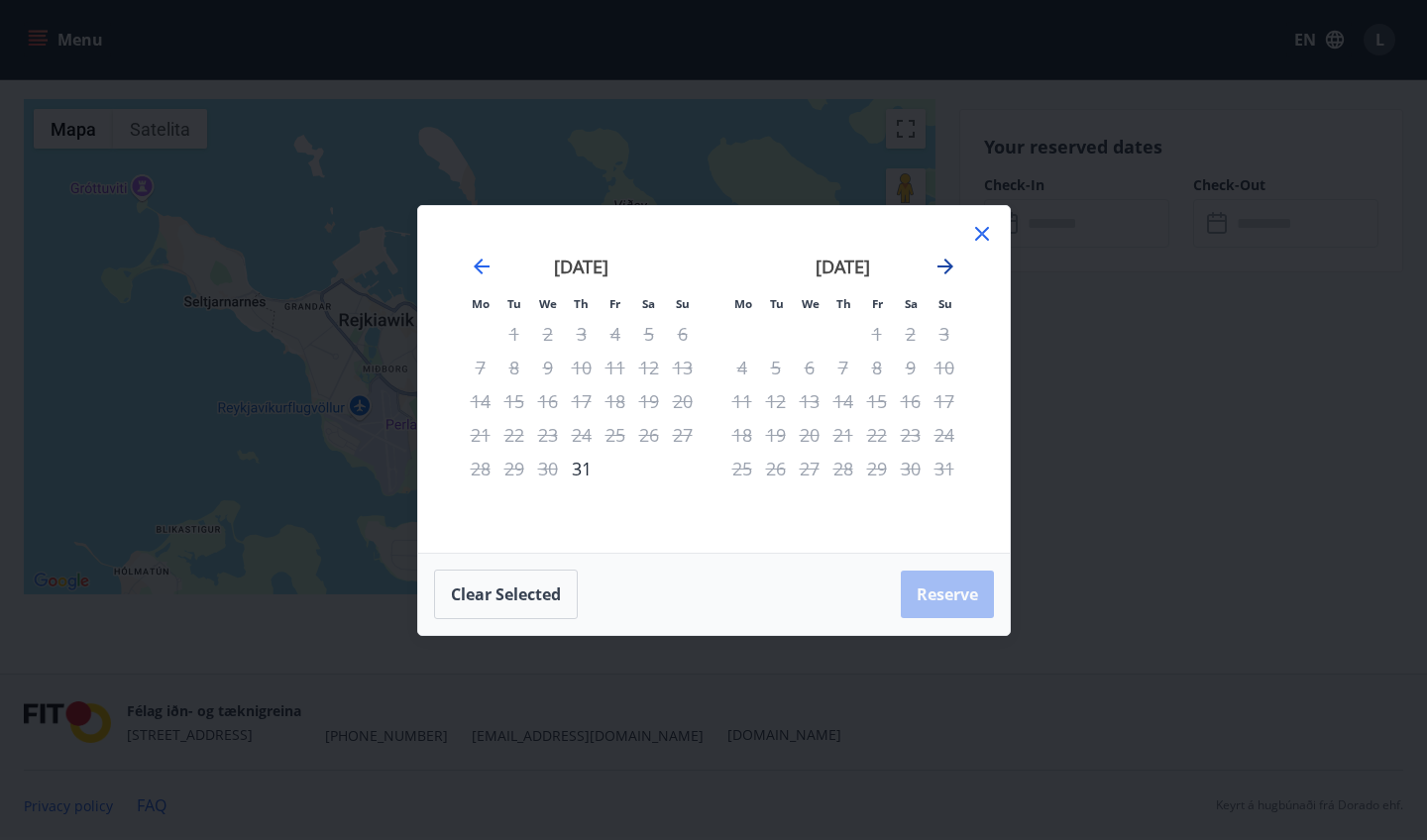 click 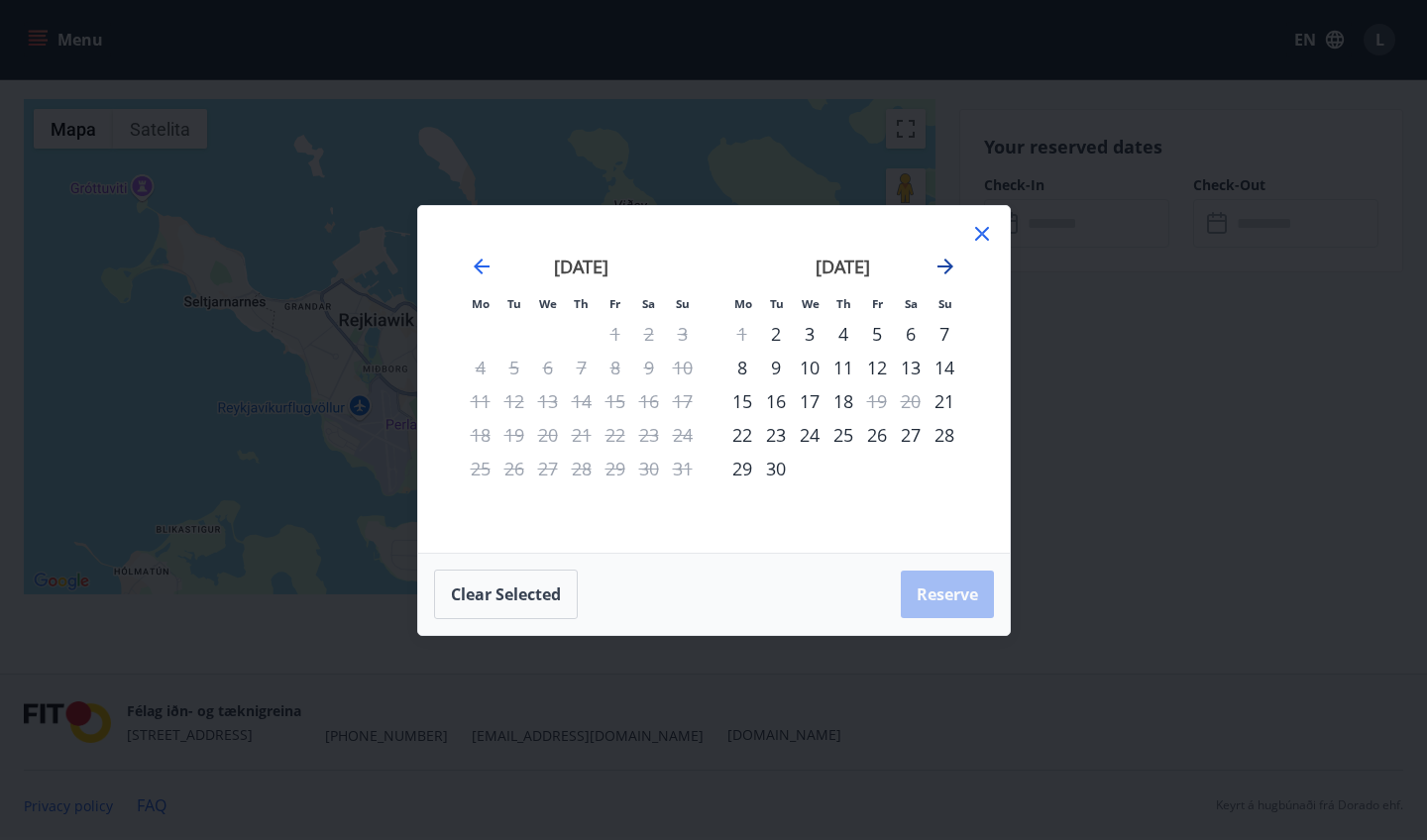 click 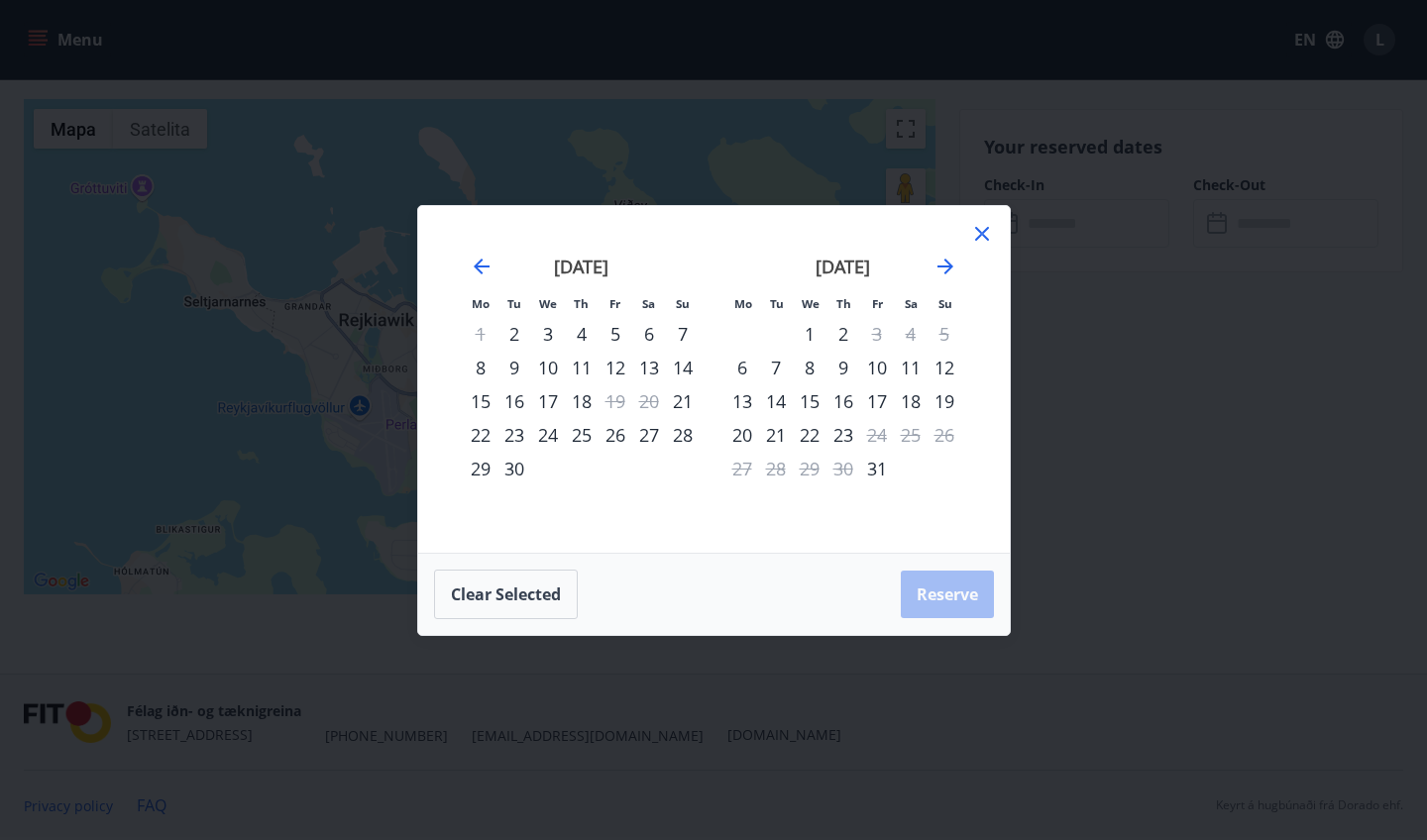 click on "1" at bounding box center (810, 334) 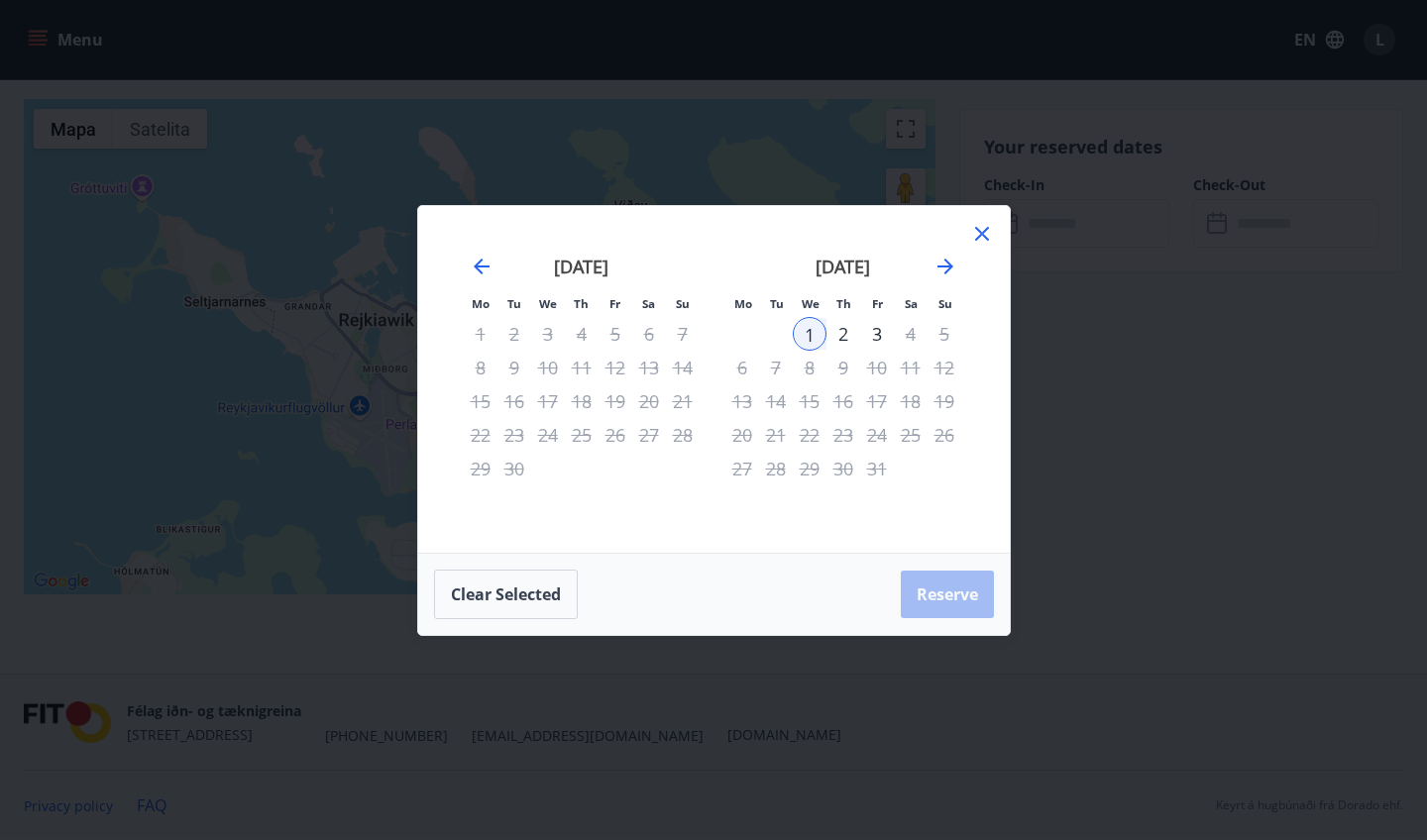 click on "October 2025" at bounding box center [843, 273] 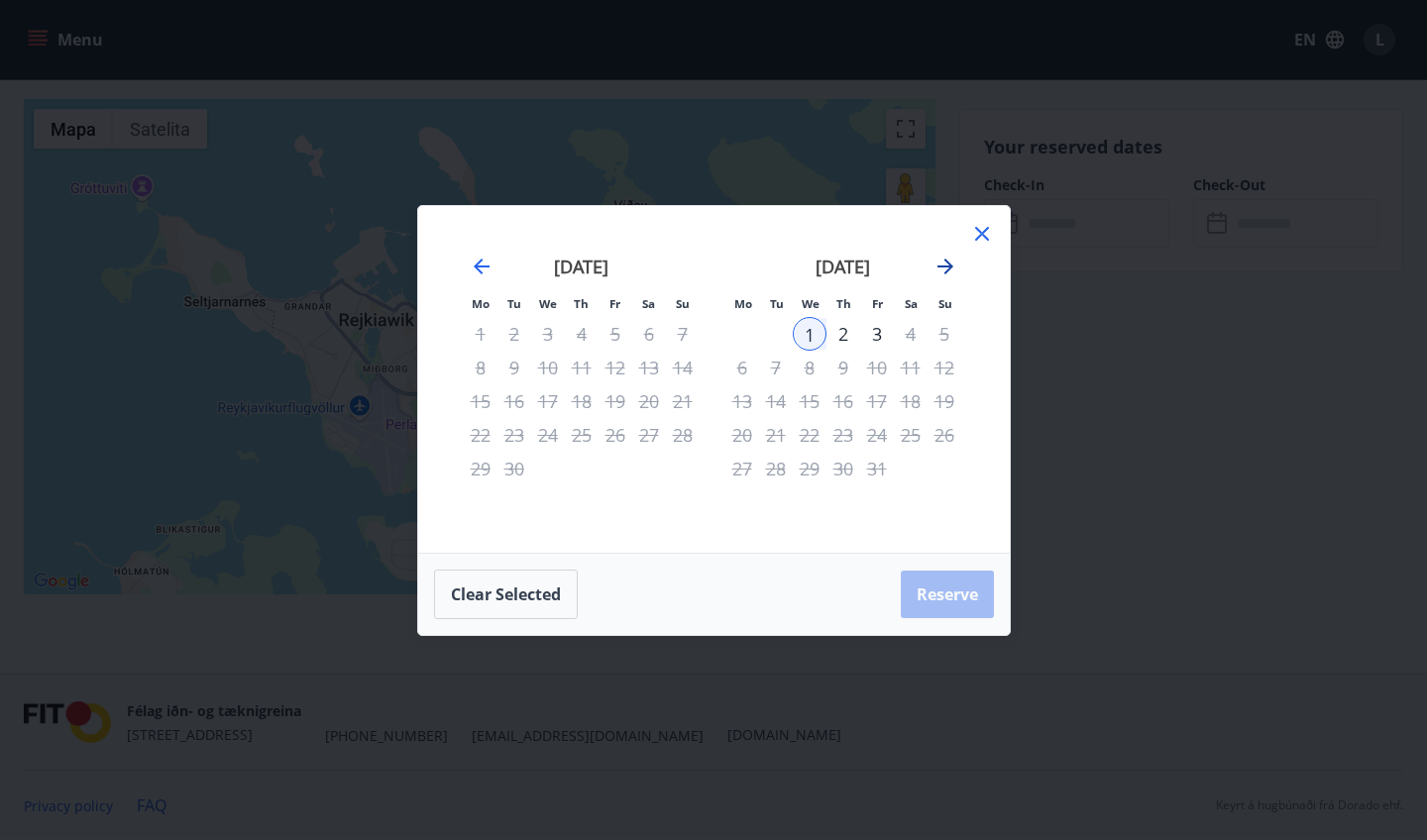 click 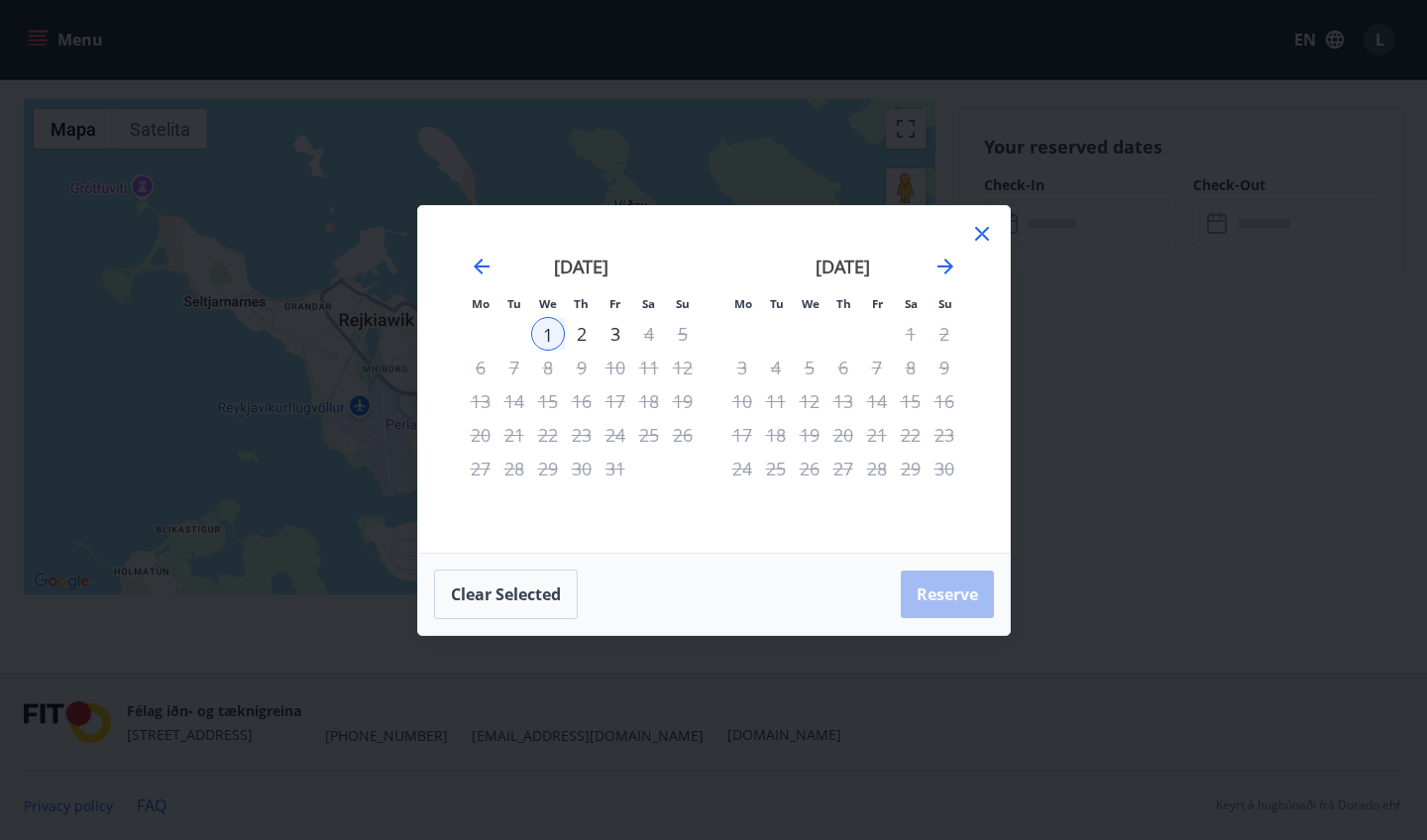 click on "1" at bounding box center (548, 334) 